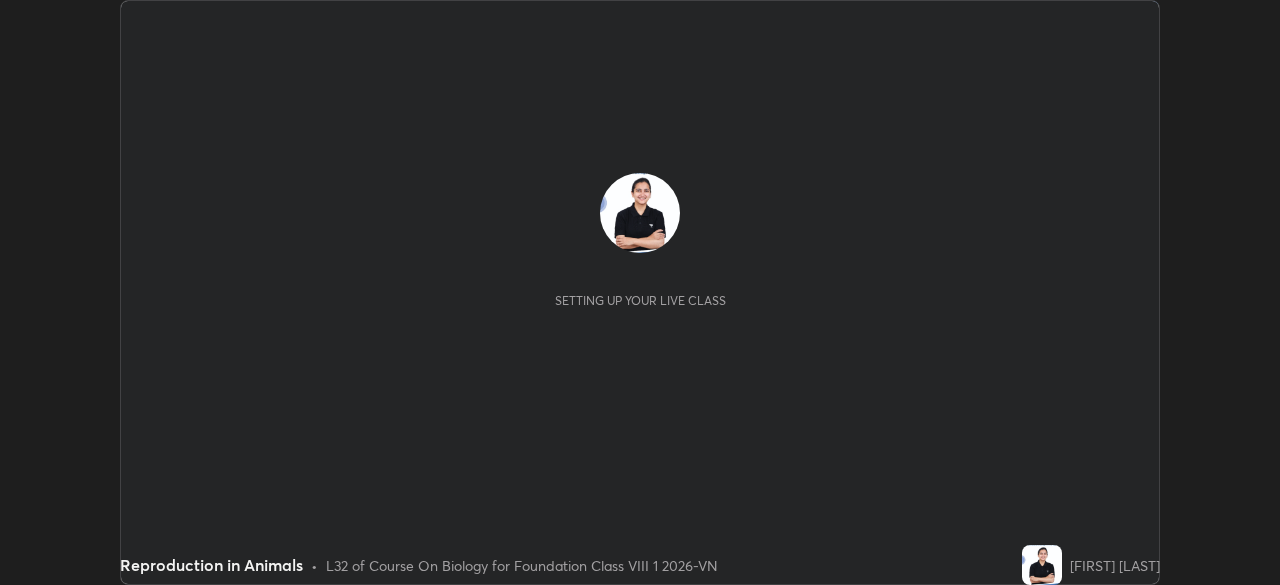 scroll, scrollTop: 0, scrollLeft: 0, axis: both 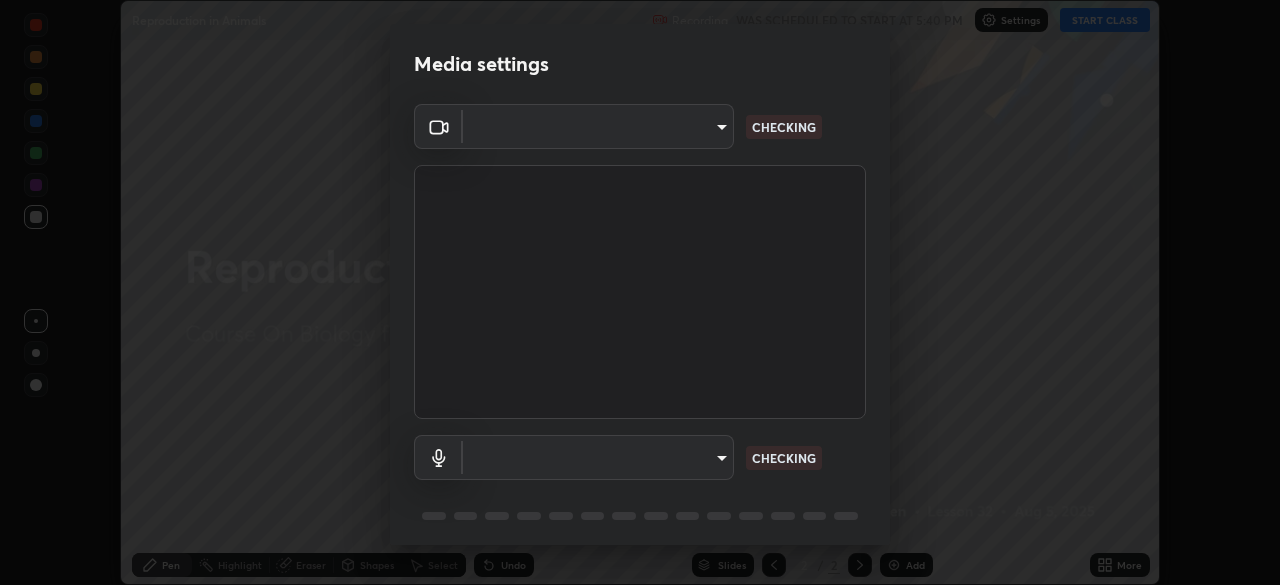 type on "e74ca63ae388f954bfaf6653c56e5440299f2e2585bfa252c10ec08d26b876d3" 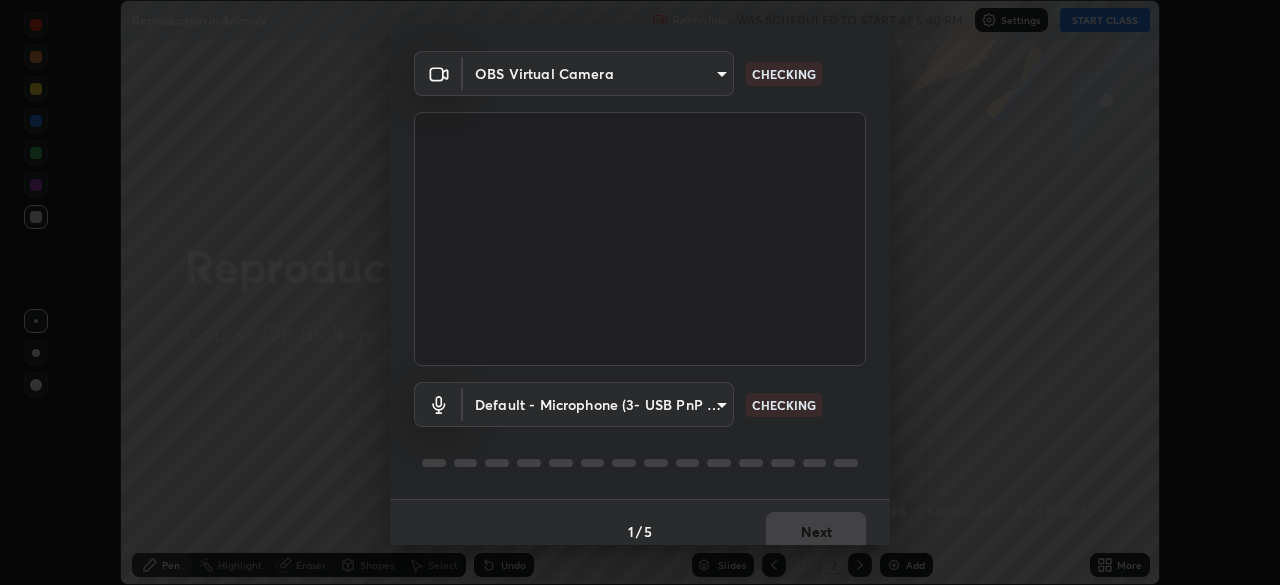 scroll, scrollTop: 71, scrollLeft: 0, axis: vertical 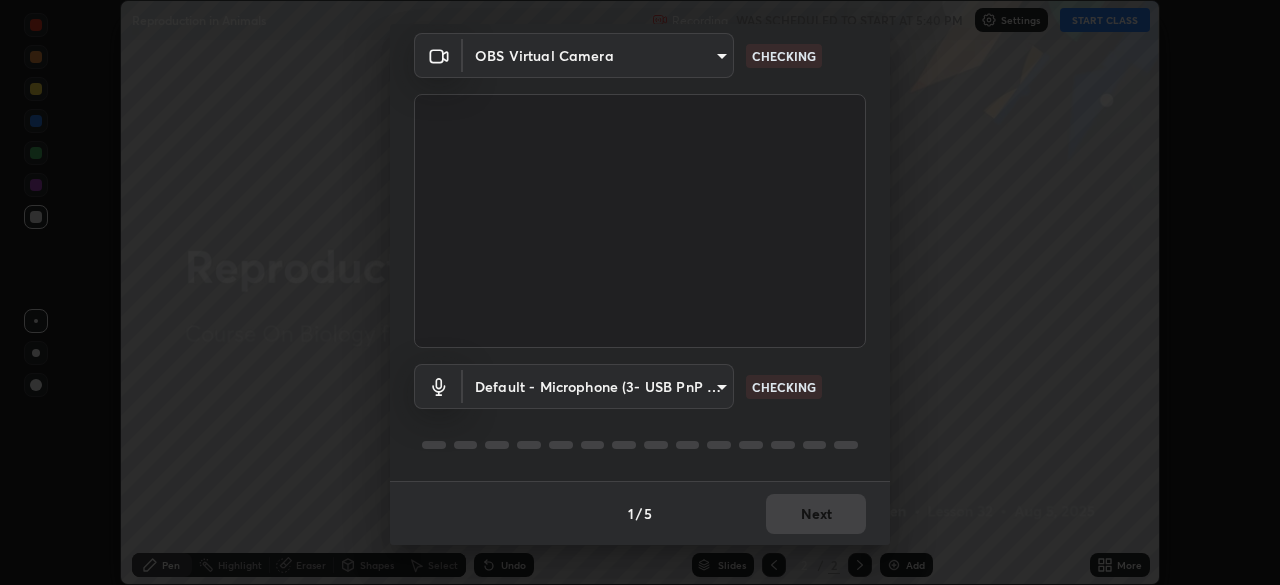 click on "Erase all Reproduction in Animals Recording WAS SCHEDULED TO START AT  5:40 PM Settings START CLASS Setting up your live class Reproduction in Animals • L32 of Course On Biology for Foundation Class VIII 1 2026-VN [FIRST] [LAST] Pen Highlight Eraser Shapes Select Undo Slides 2 / 2 Add More No doubts shared Encourage your learners to ask a doubt for better clarity Report an issue Reason for reporting Buffering Chat not working Audio - Video sync issue Educator video quality low ​ Attach an image Report Media settings OBS Virtual Camera e74ca63ae388f954bfaf6653c56e5440299f2e2585bfa252c10ec08d26b876d3 CHECKING Default - Microphone (3- USB PnP Sound Device) default CHECKING 1 / 5 Next" at bounding box center (640, 292) 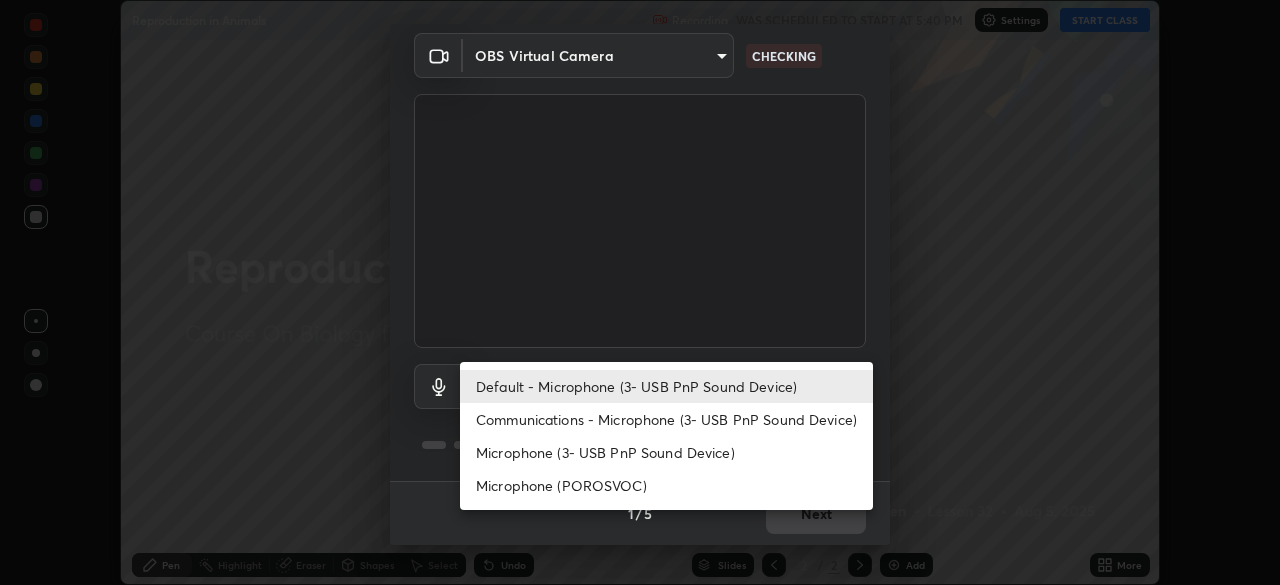 click on "Communications - Microphone (3- USB PnP Sound Device)" at bounding box center [666, 419] 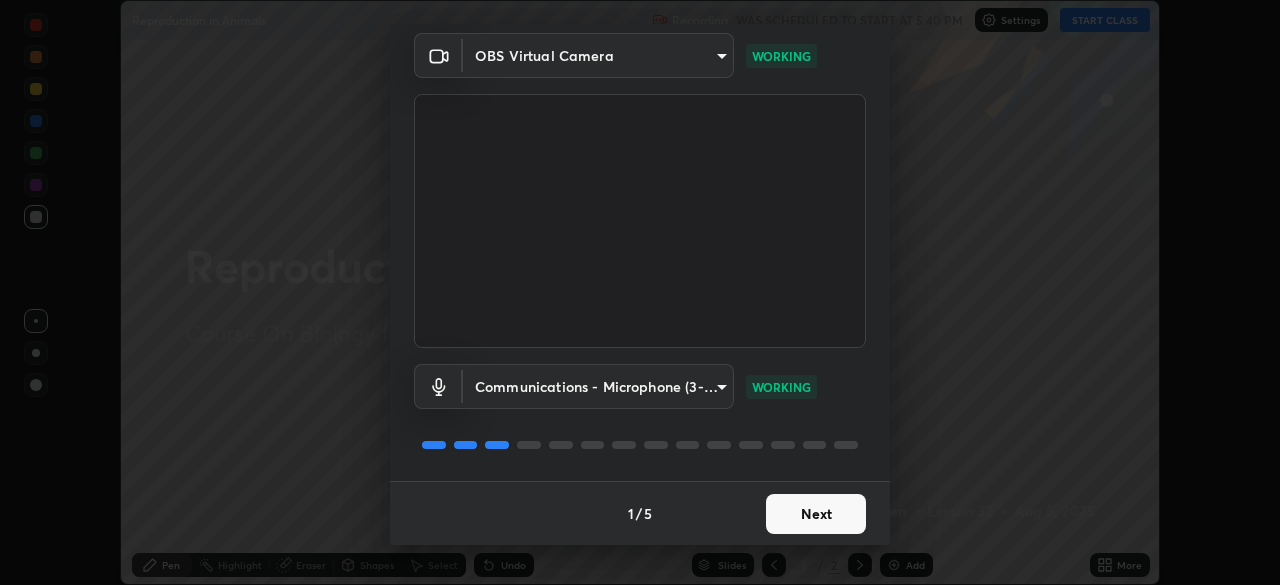 click on "Next" at bounding box center [816, 514] 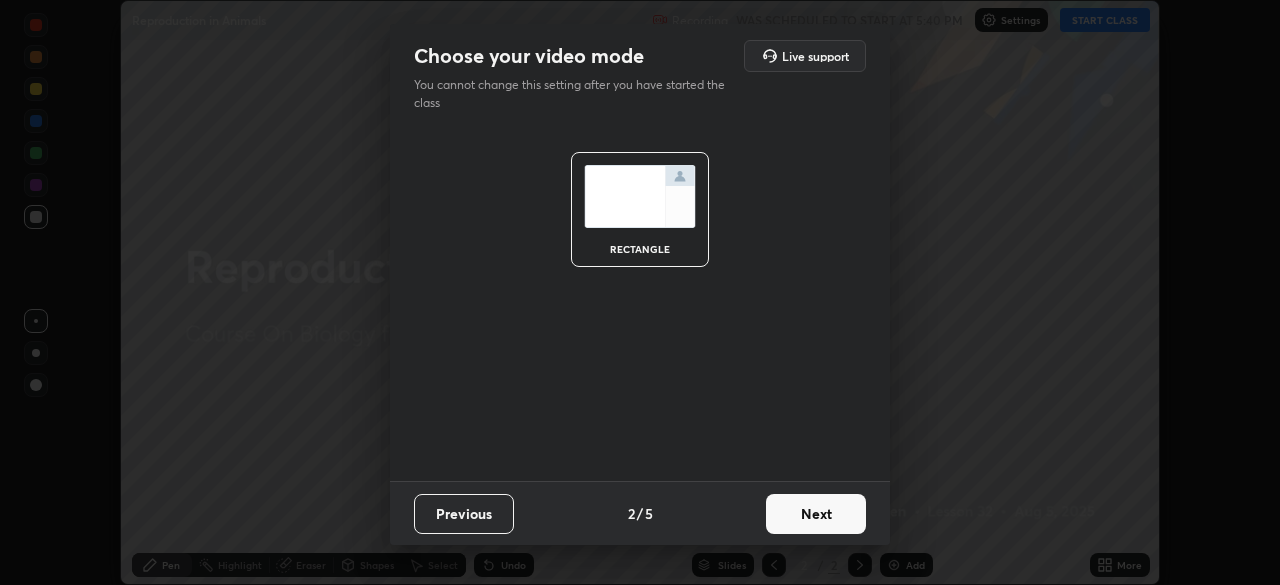scroll, scrollTop: 0, scrollLeft: 0, axis: both 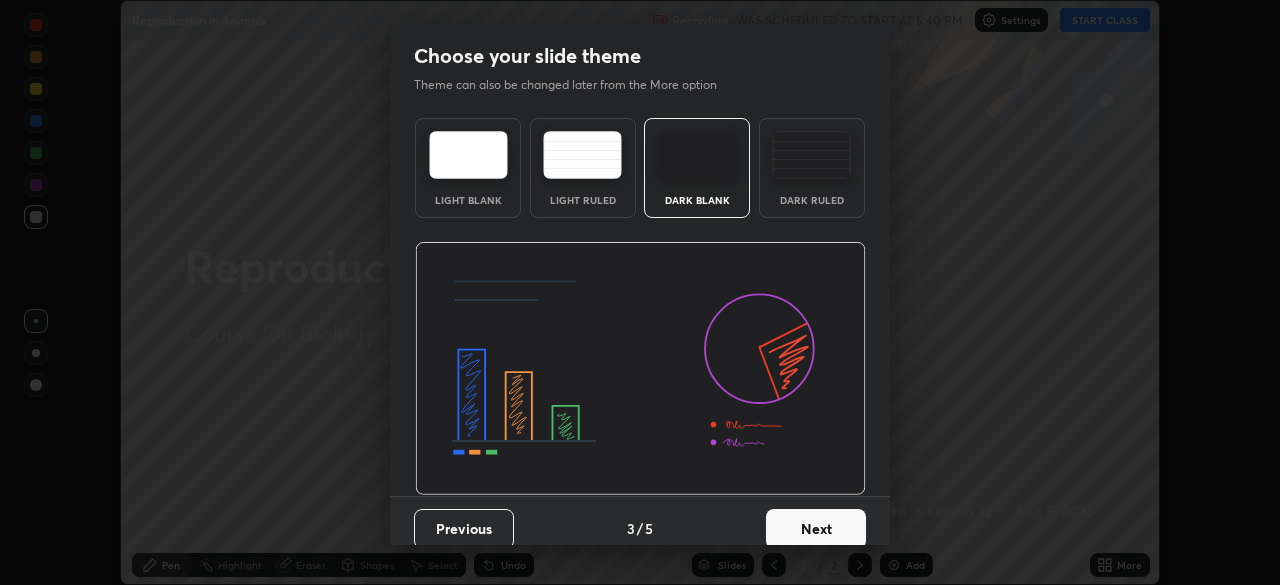 click on "Next" at bounding box center [816, 529] 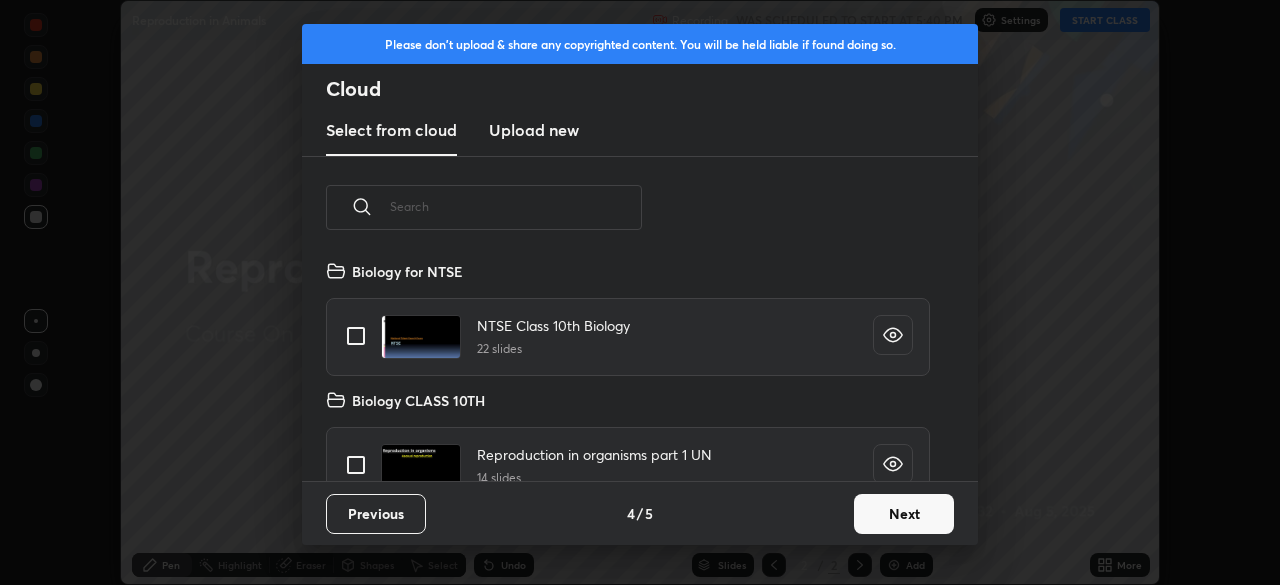 scroll, scrollTop: 7, scrollLeft: 11, axis: both 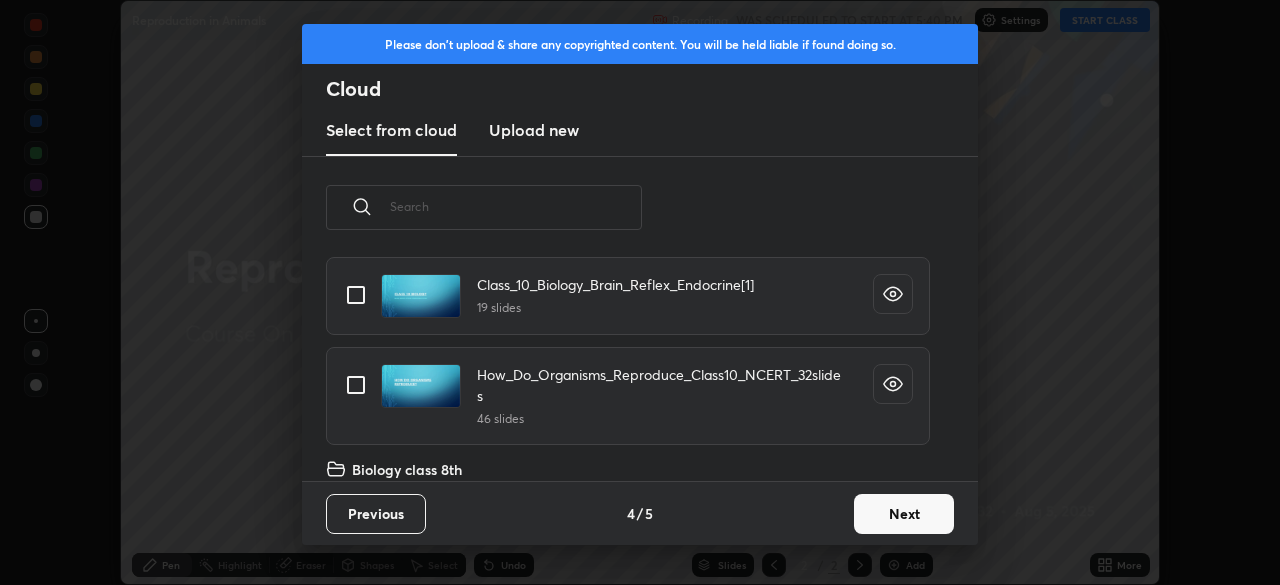 click on "Next" at bounding box center (904, 514) 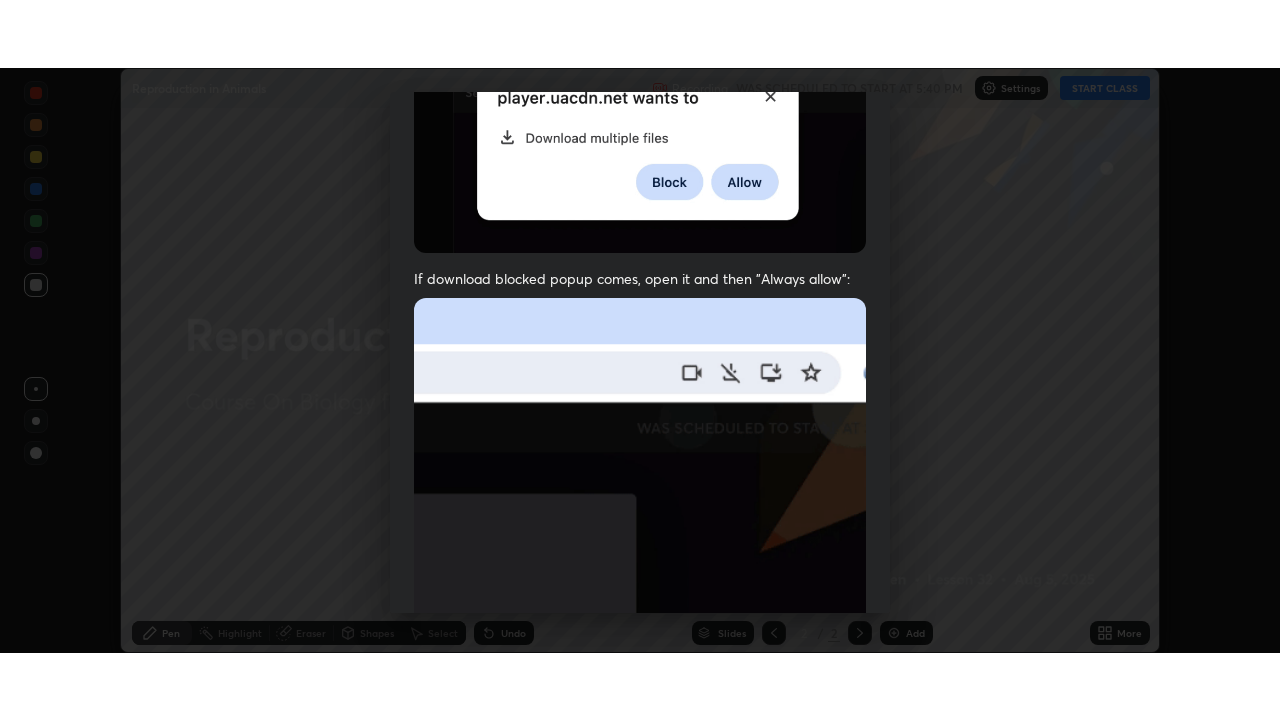 scroll, scrollTop: 479, scrollLeft: 0, axis: vertical 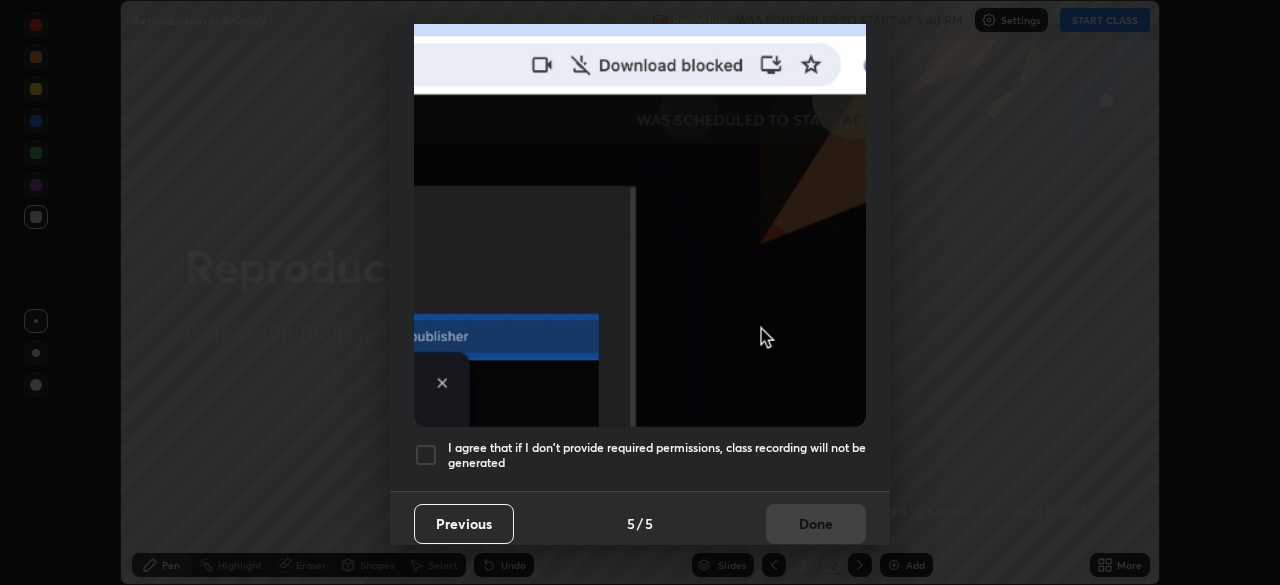 click on "I agree that if I don't provide required permissions, class recording will not be generated" at bounding box center (657, 455) 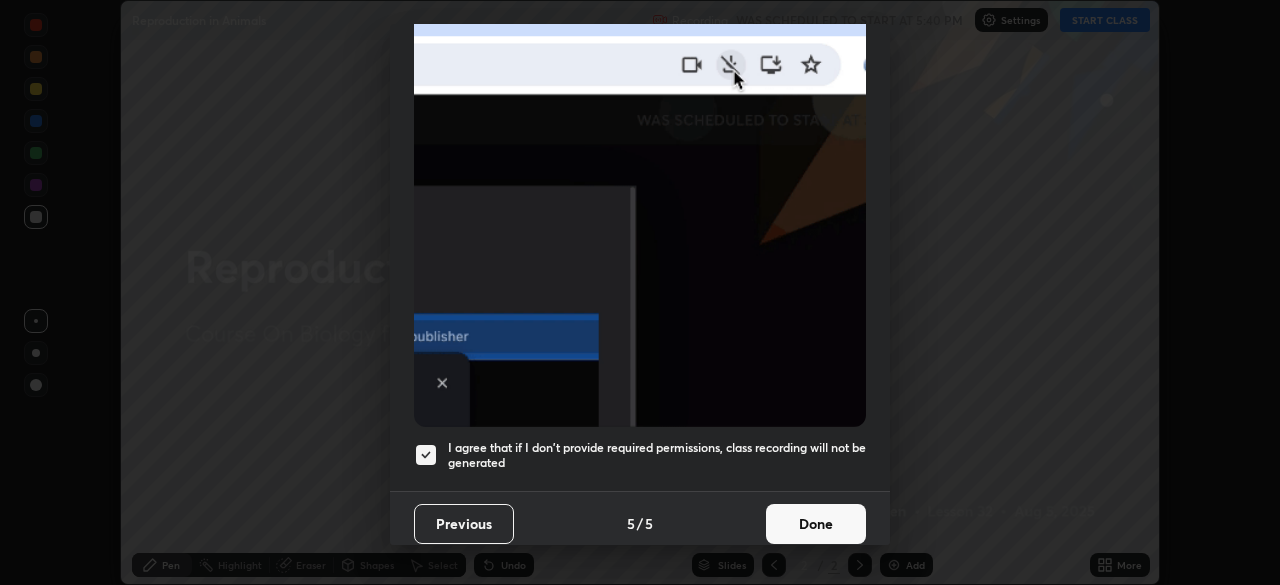 click on "Done" at bounding box center [816, 524] 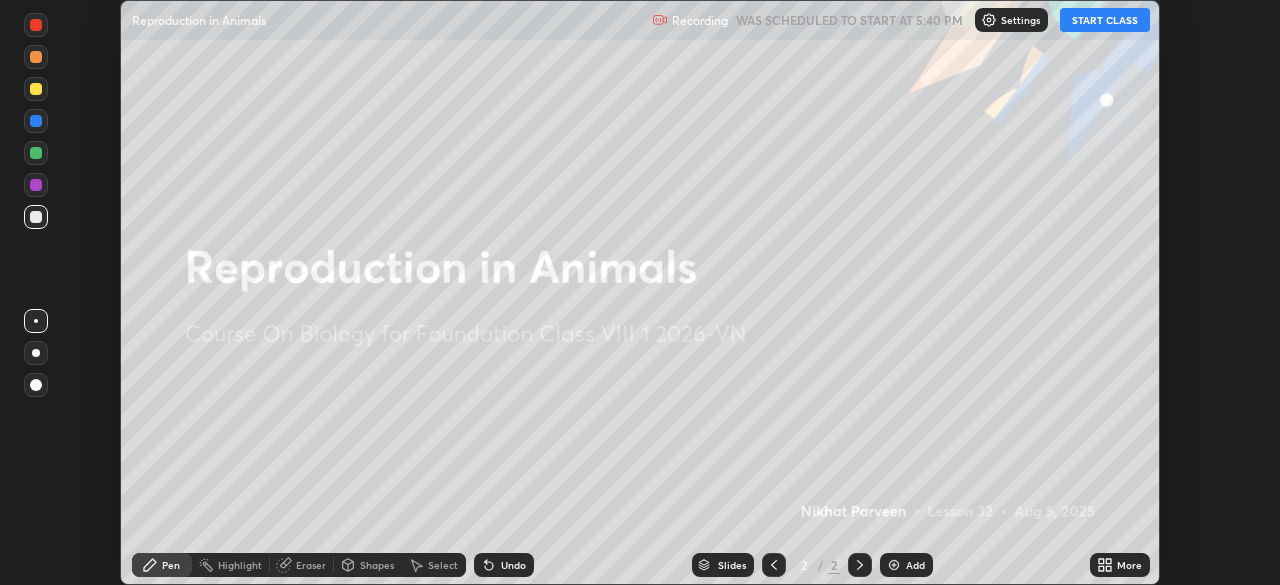 click on "START CLASS" at bounding box center (1105, 20) 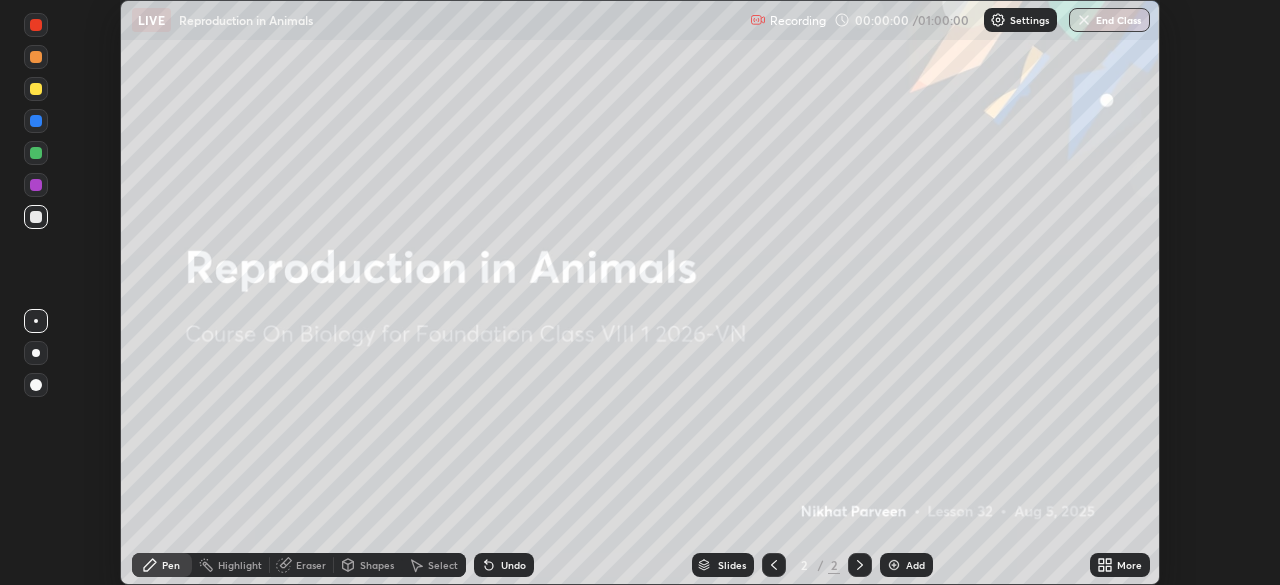 click 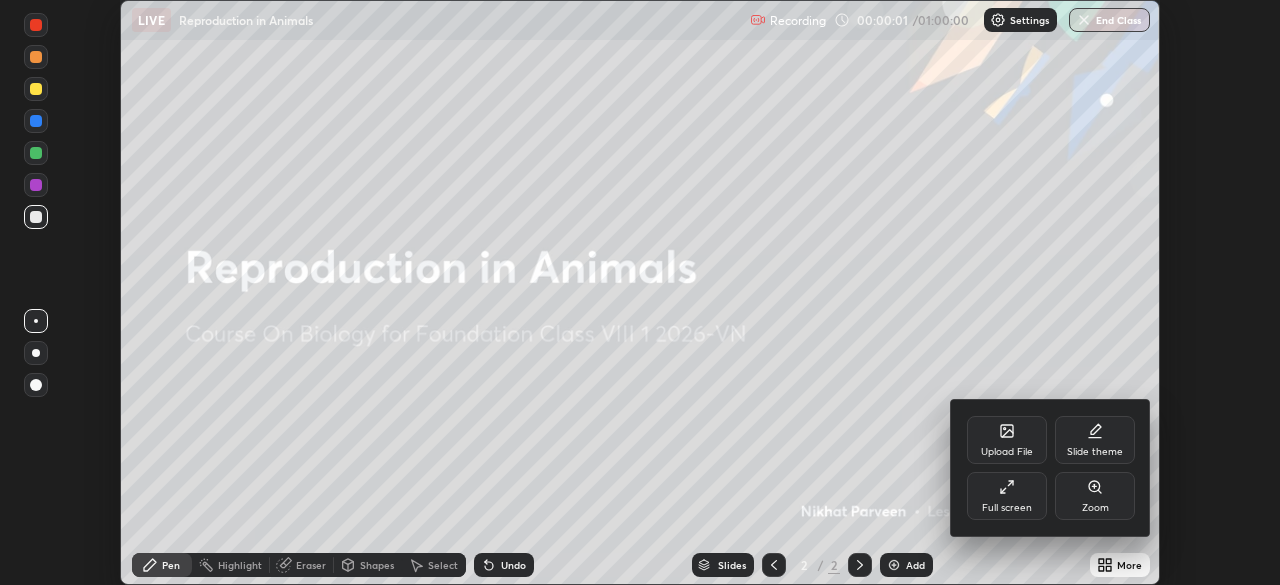 click on "Full screen" at bounding box center [1007, 496] 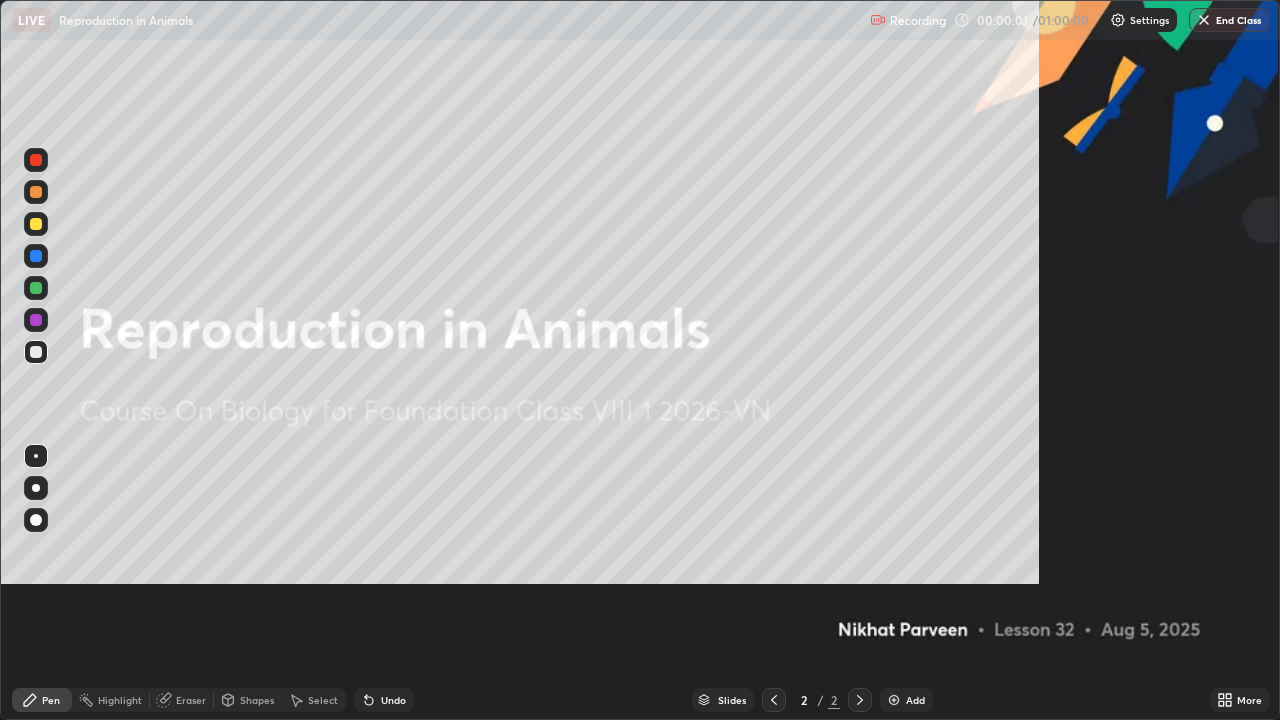 scroll, scrollTop: 99280, scrollLeft: 98720, axis: both 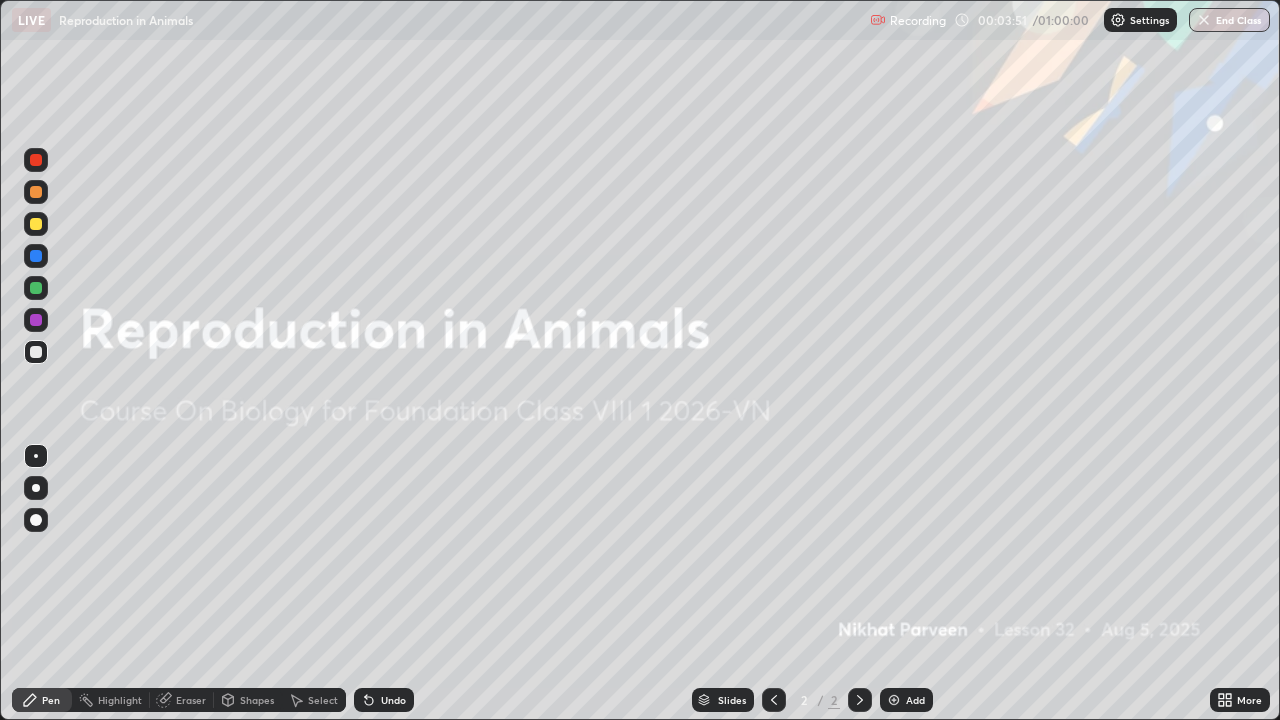 click 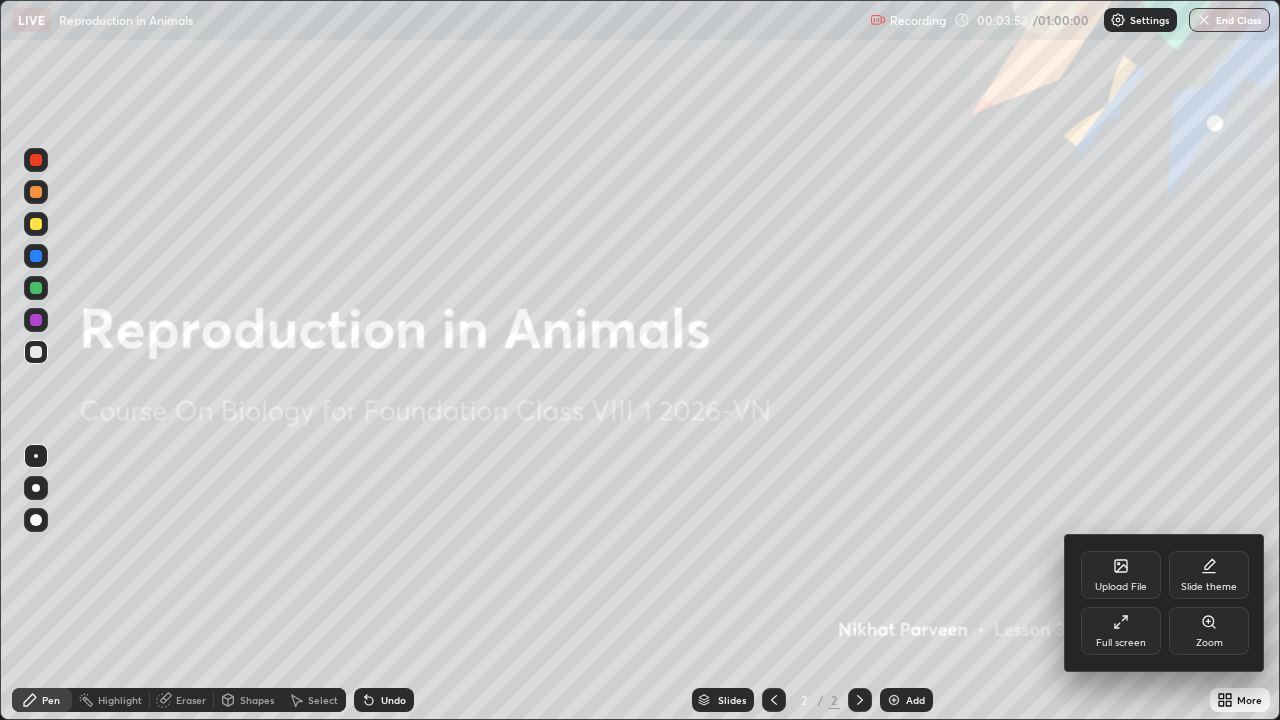 click 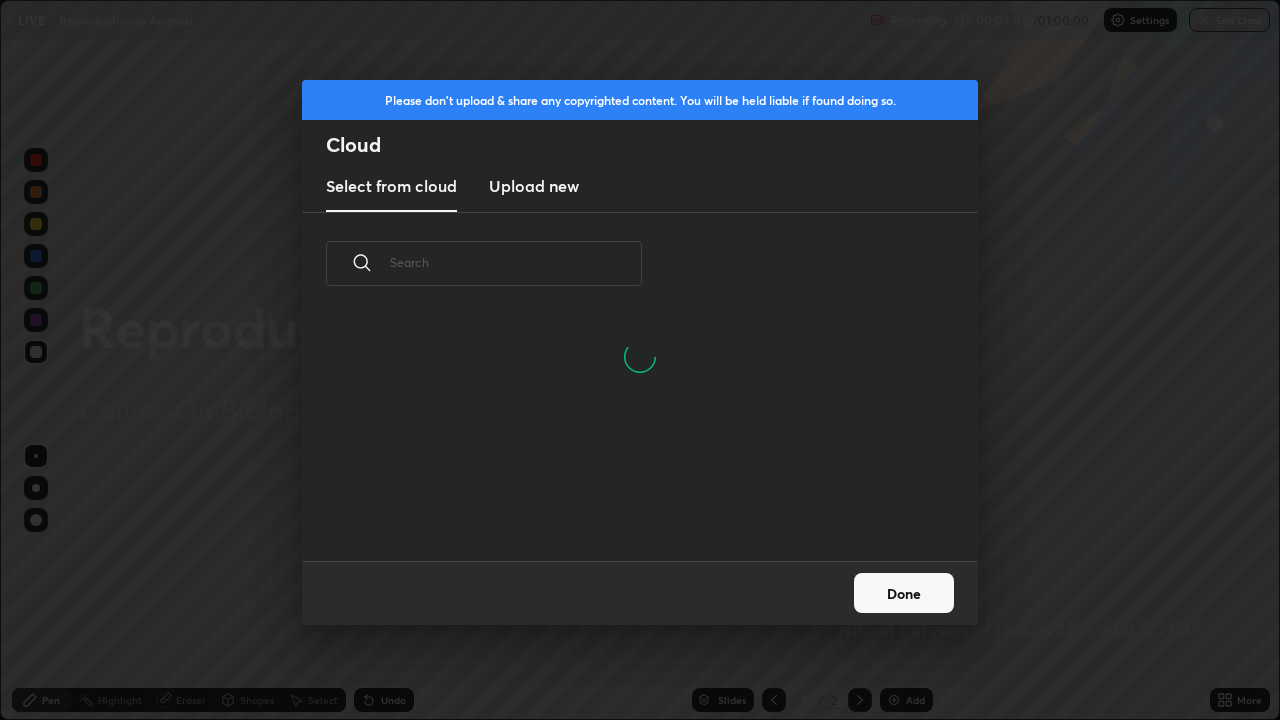 scroll, scrollTop: 7, scrollLeft: 11, axis: both 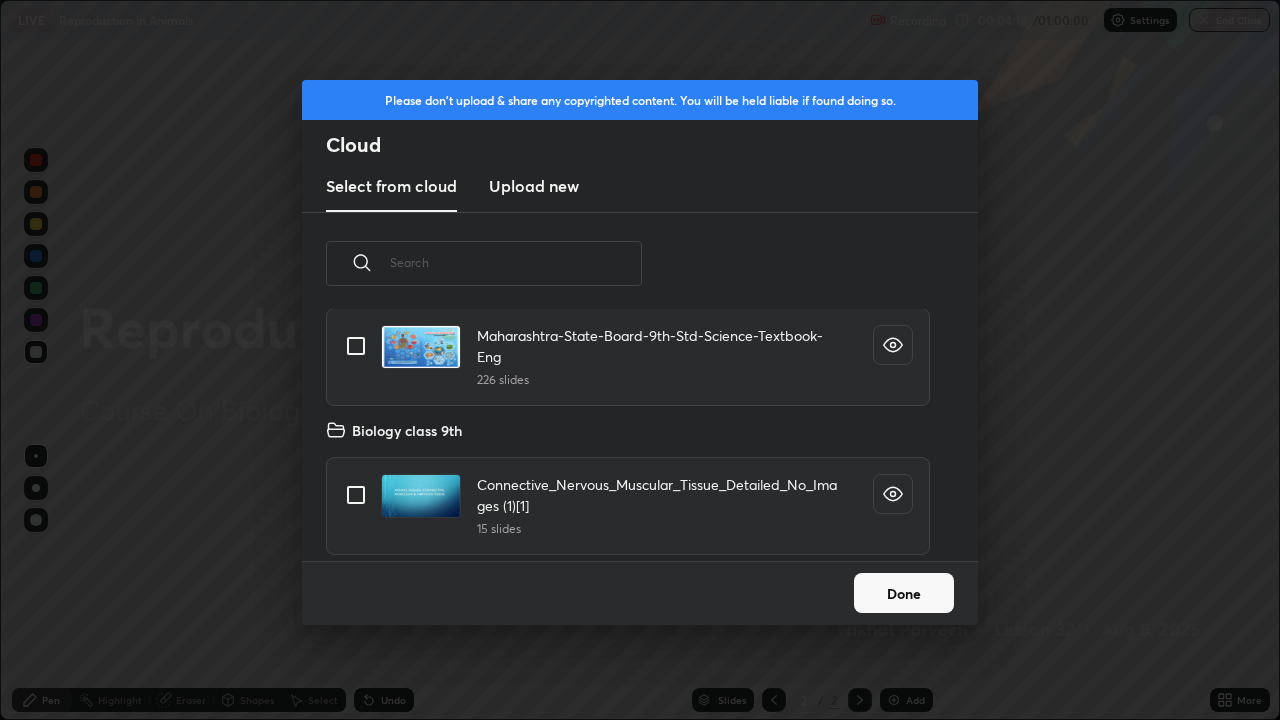 click on "Biology class 9th" at bounding box center [640, 430] 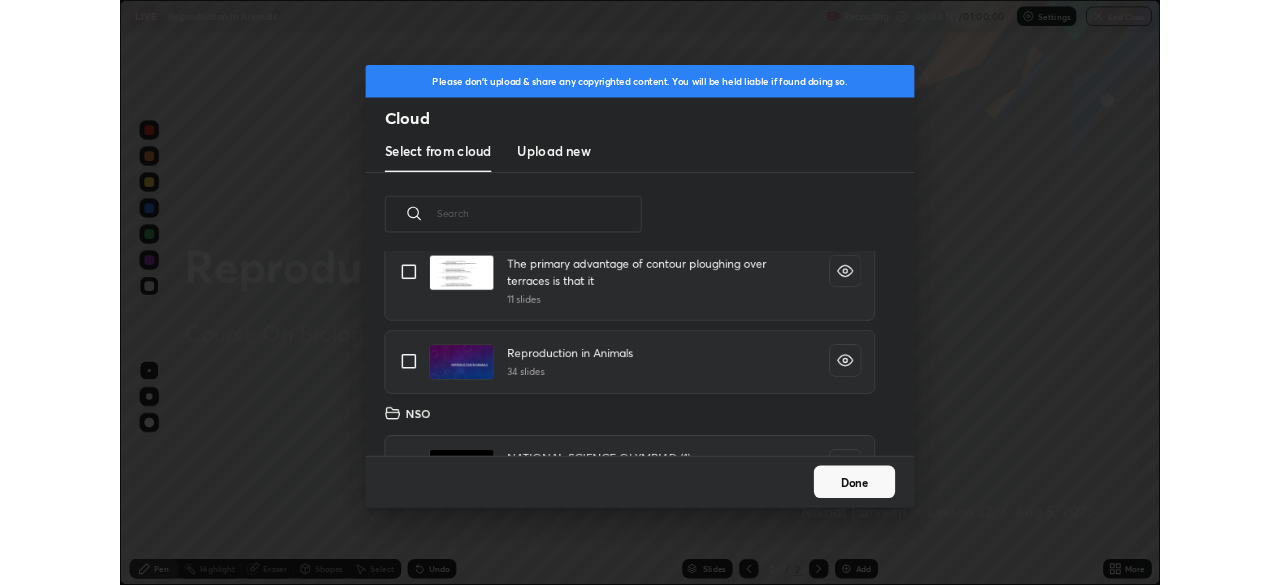scroll, scrollTop: 701, scrollLeft: 0, axis: vertical 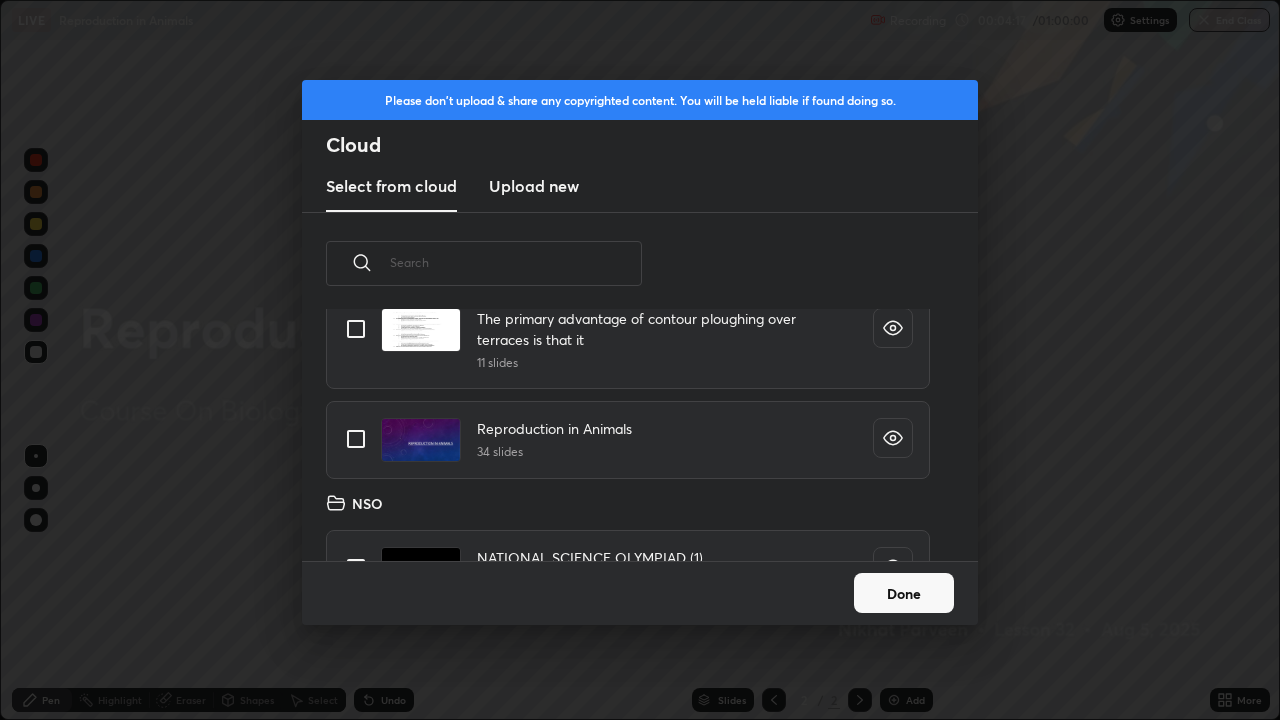 click on "Reproduction in Animals 34 slides" at bounding box center (628, 440) 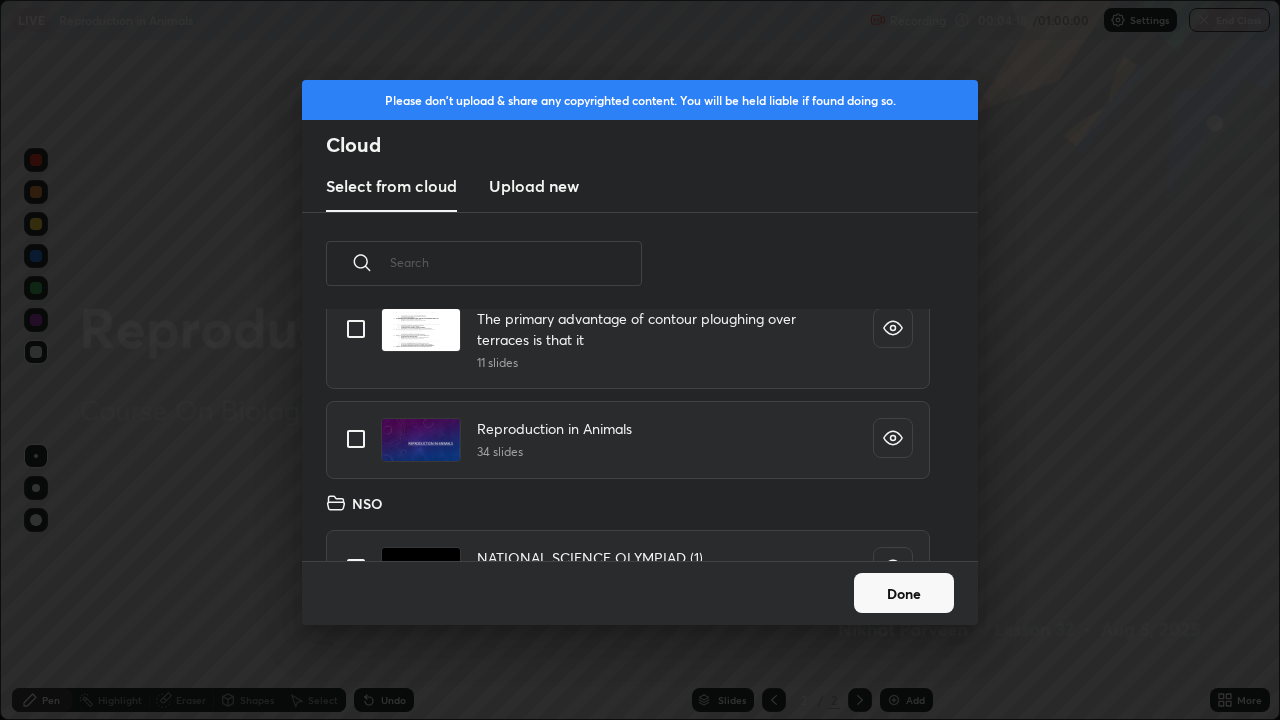 click at bounding box center [356, 439] 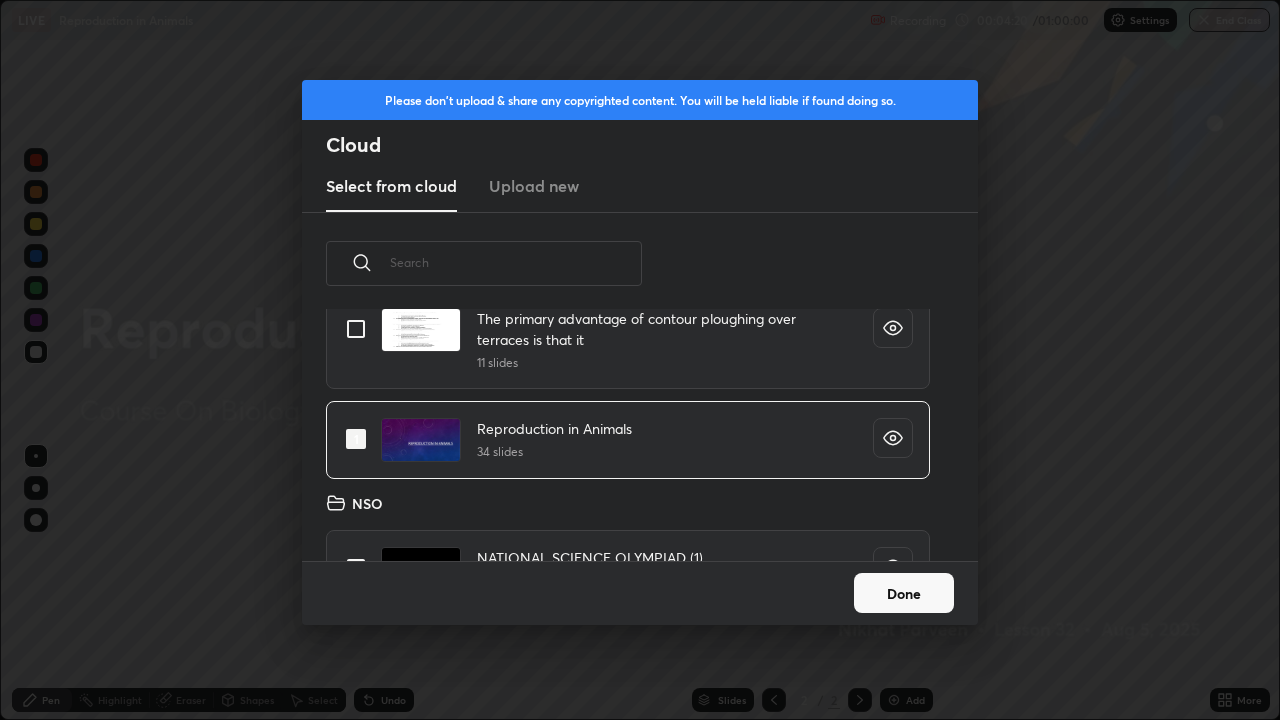 click on "Done" at bounding box center [904, 593] 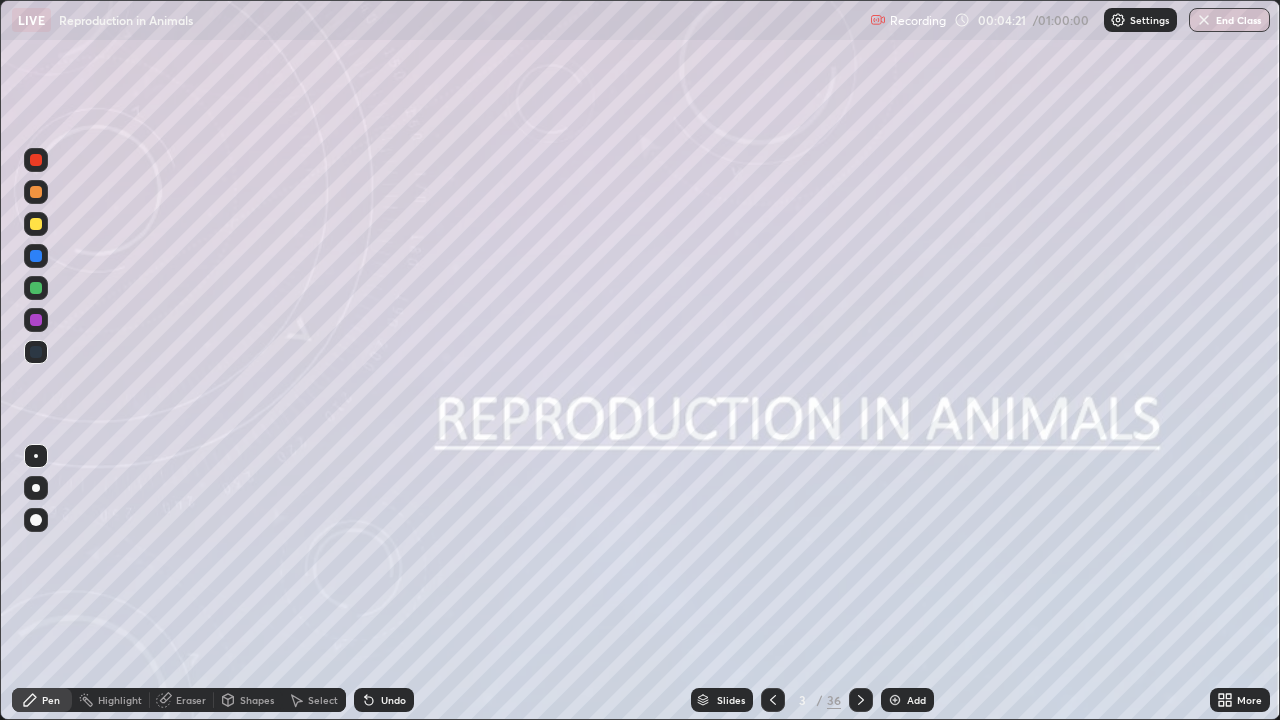 click 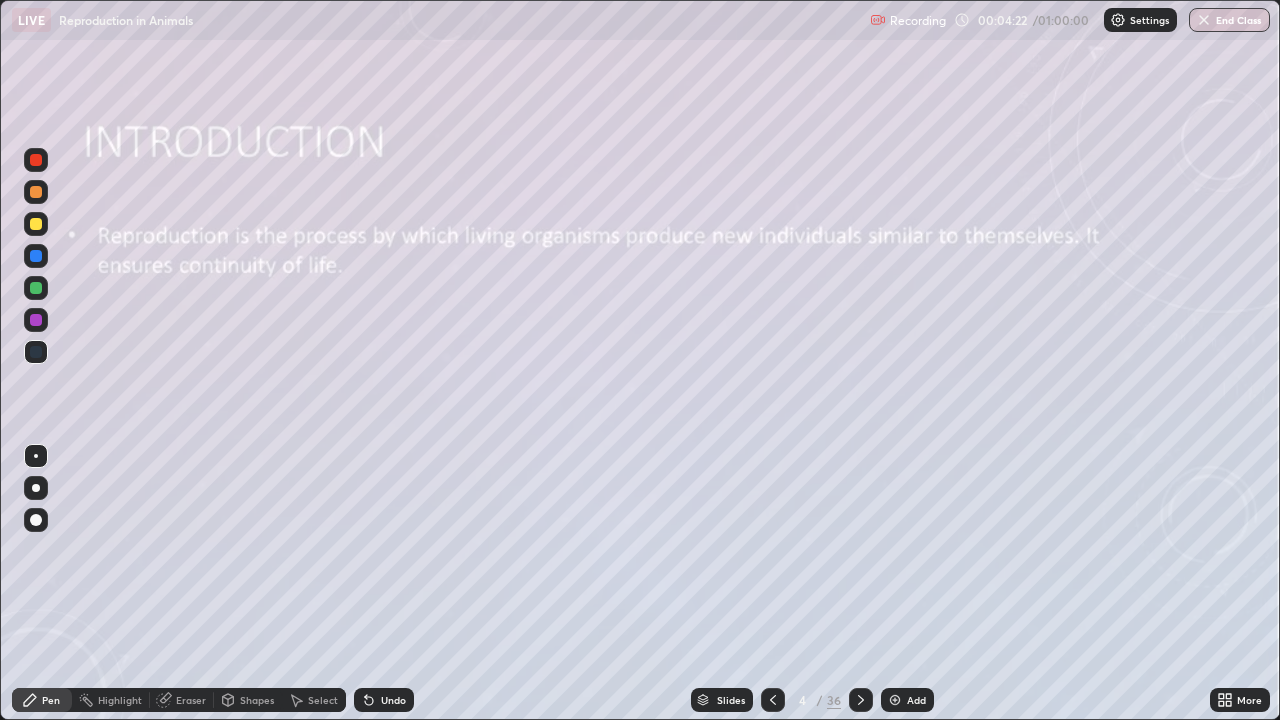 click 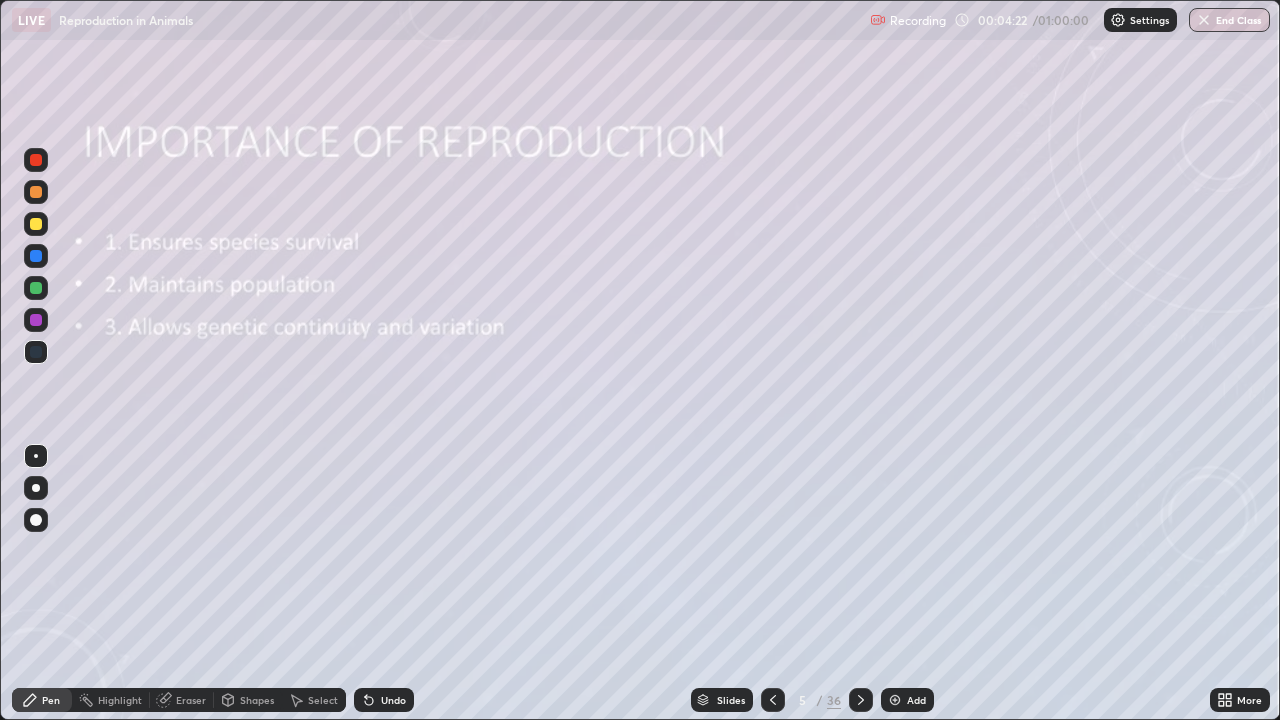 click 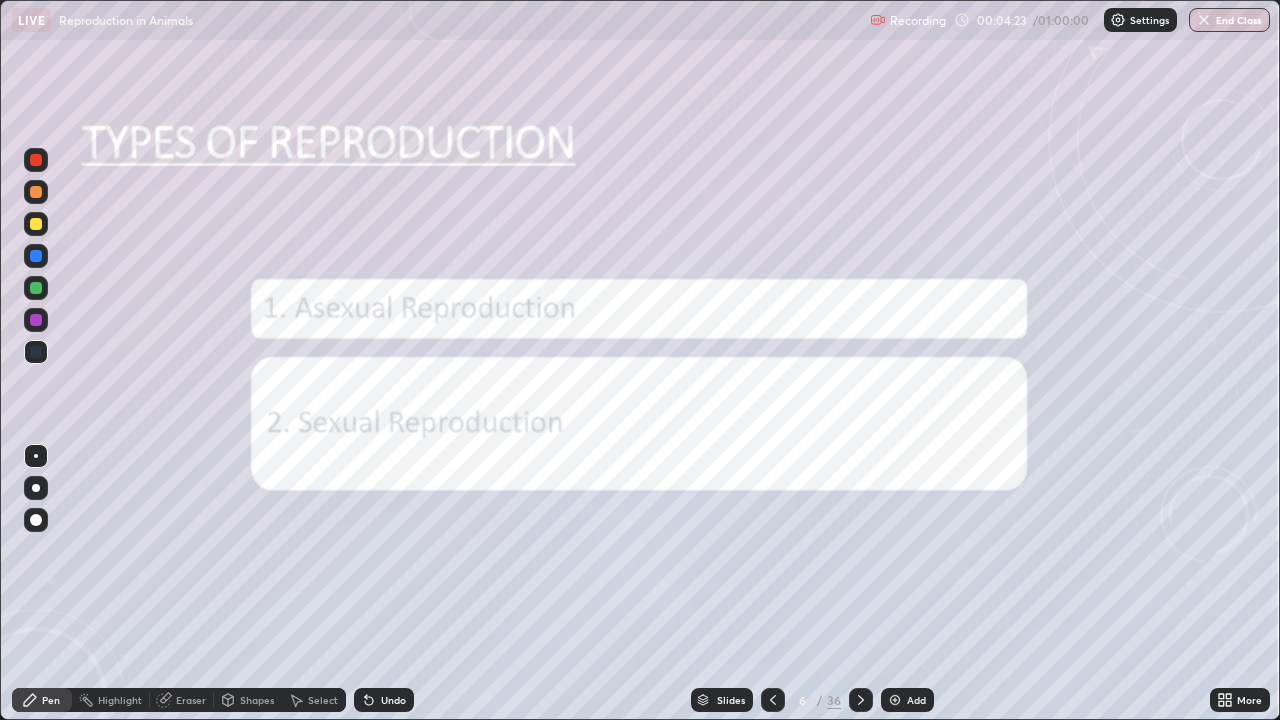 click 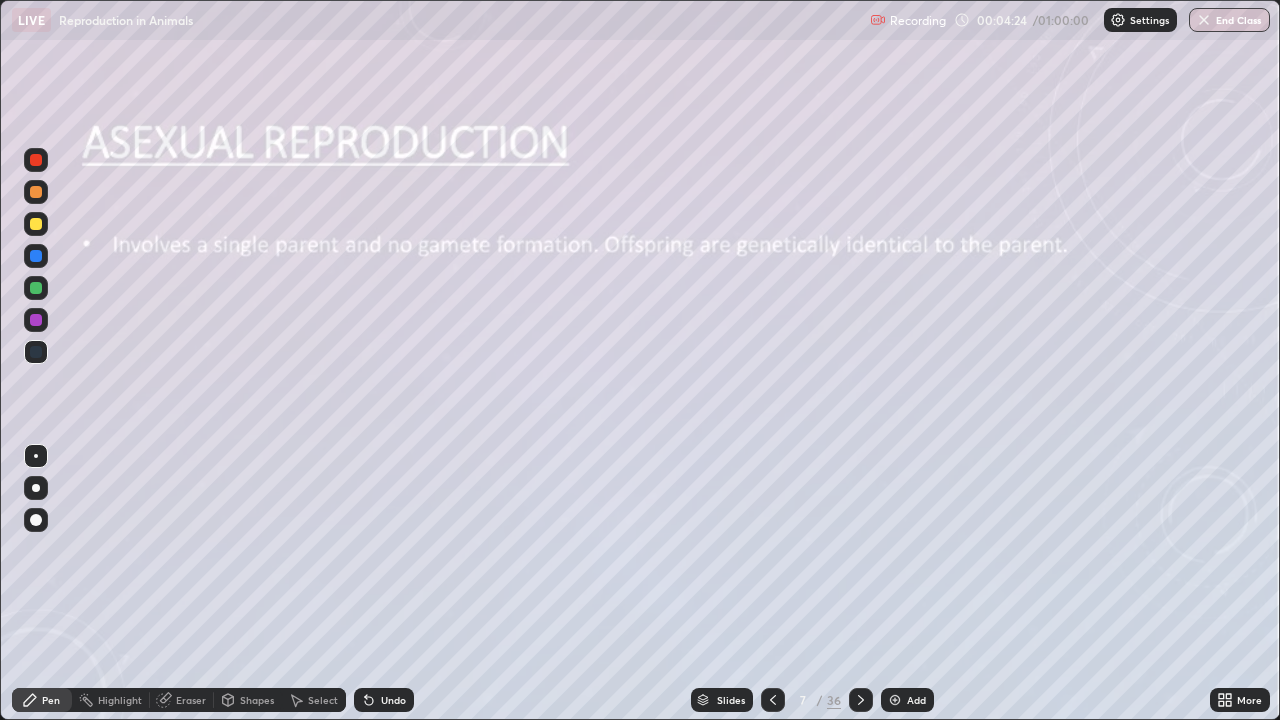 click 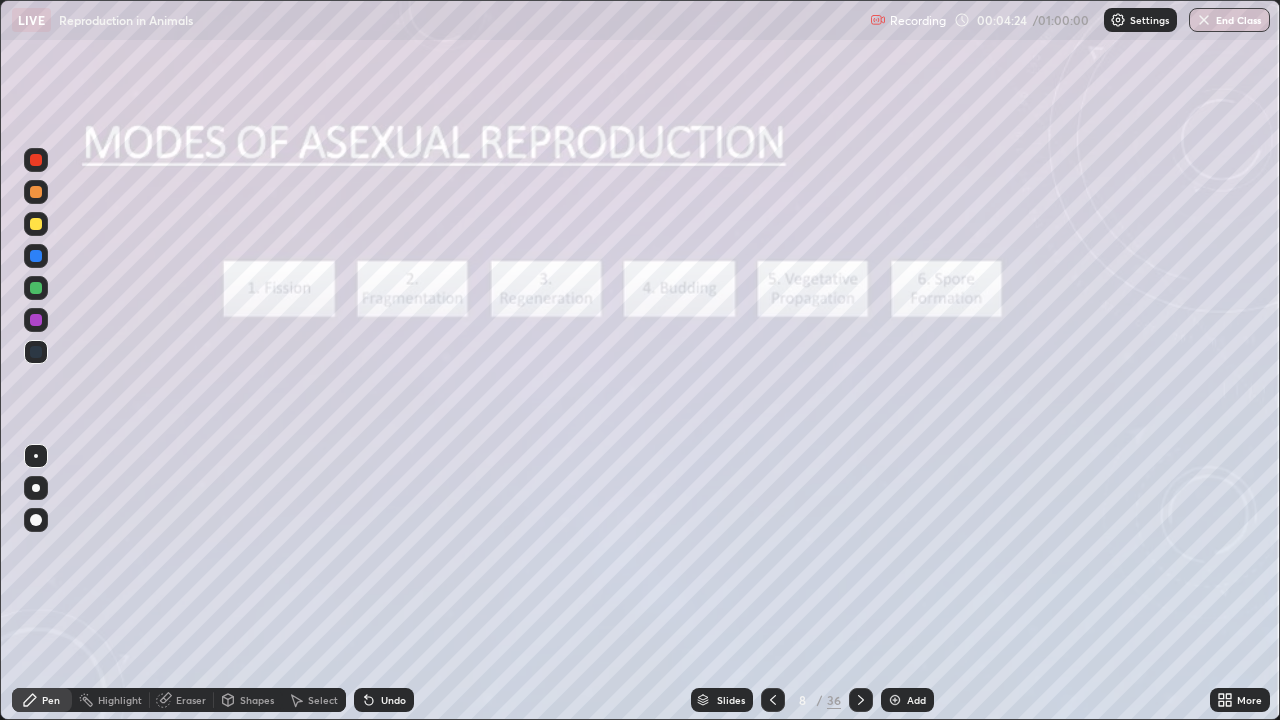click 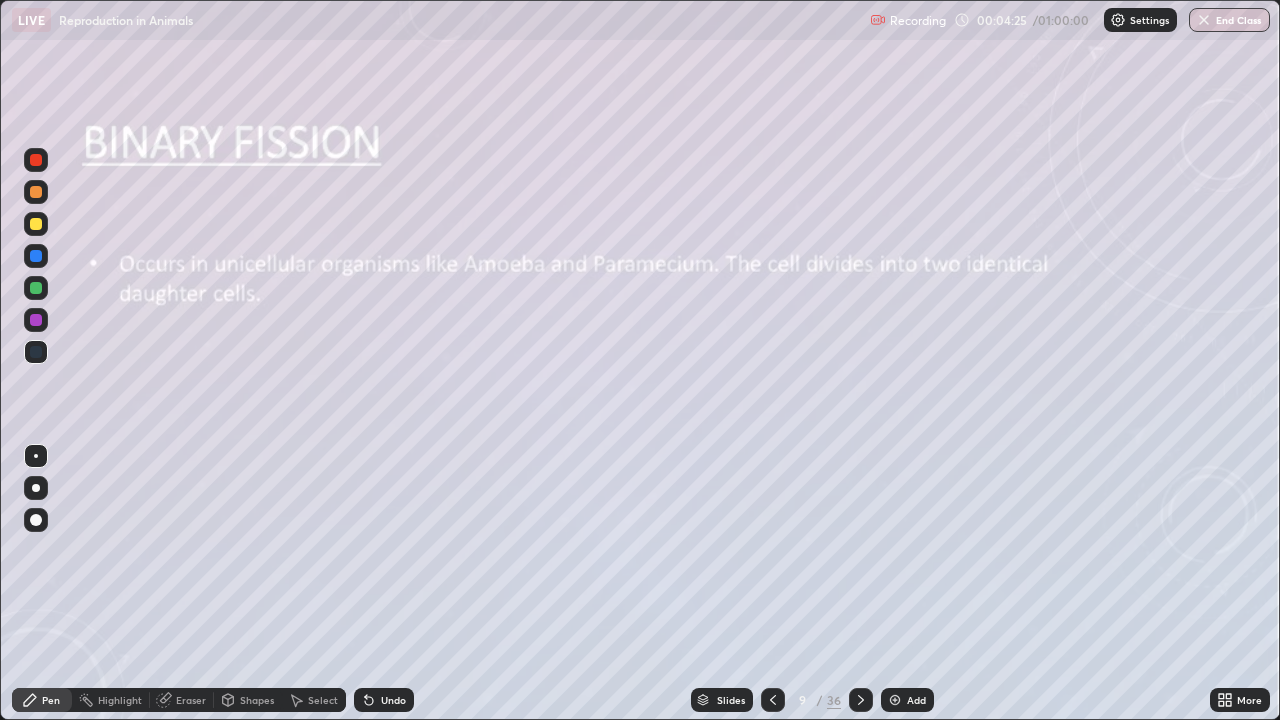 click 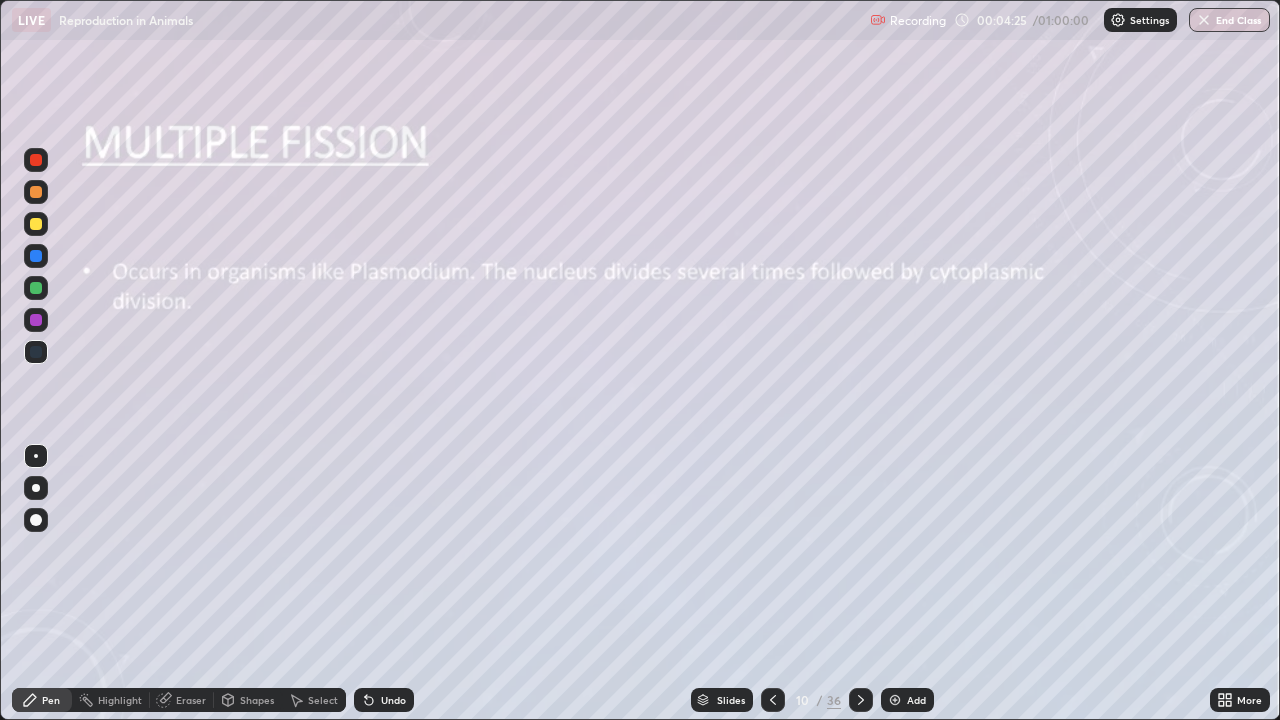 click 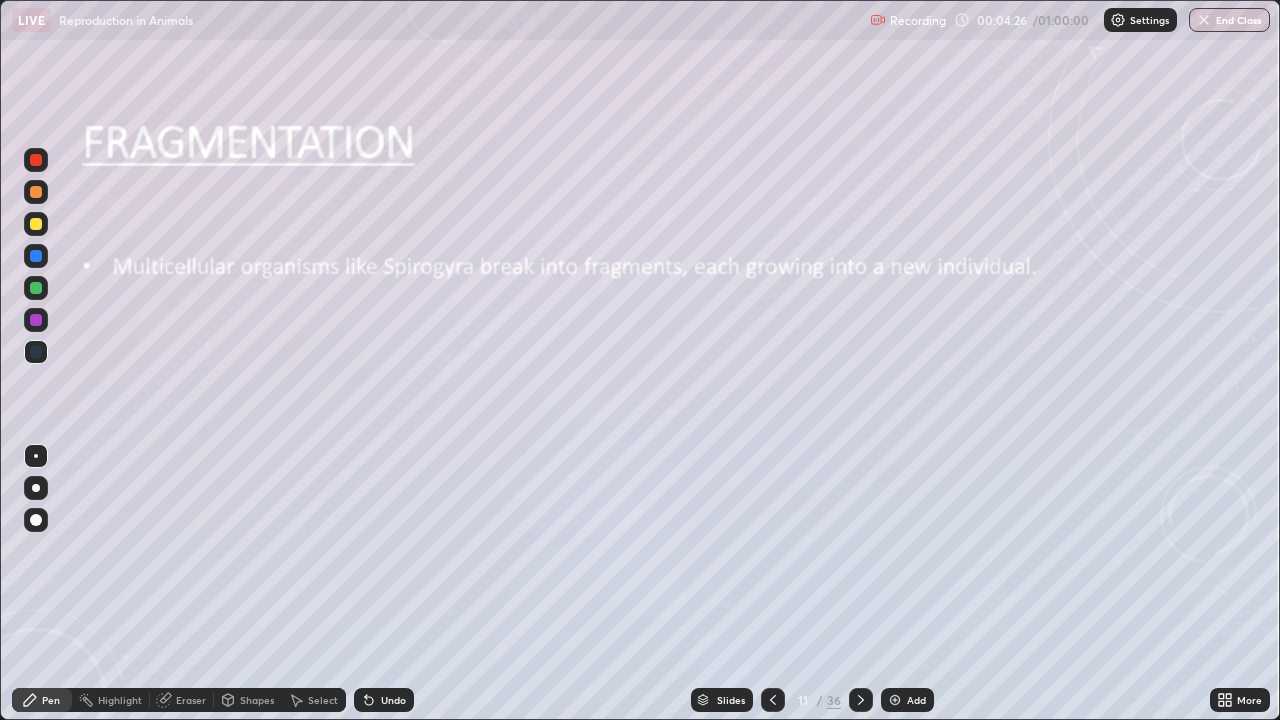 click 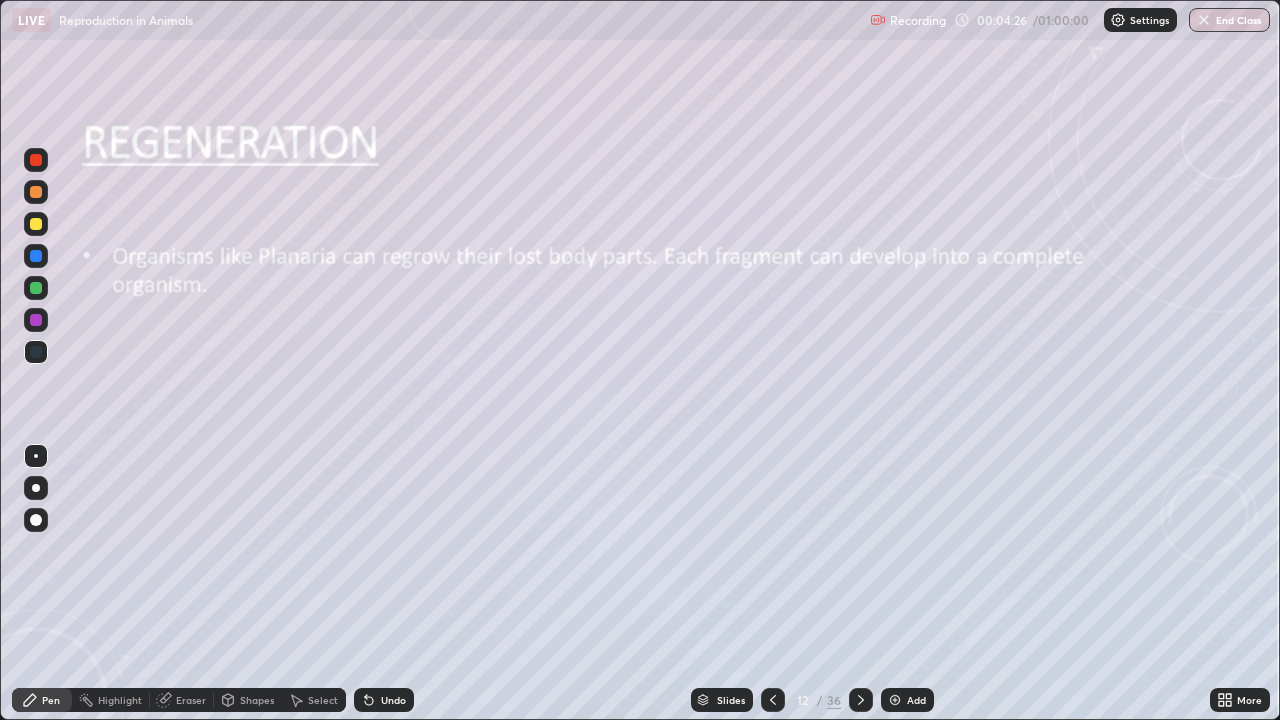 click at bounding box center (861, 700) 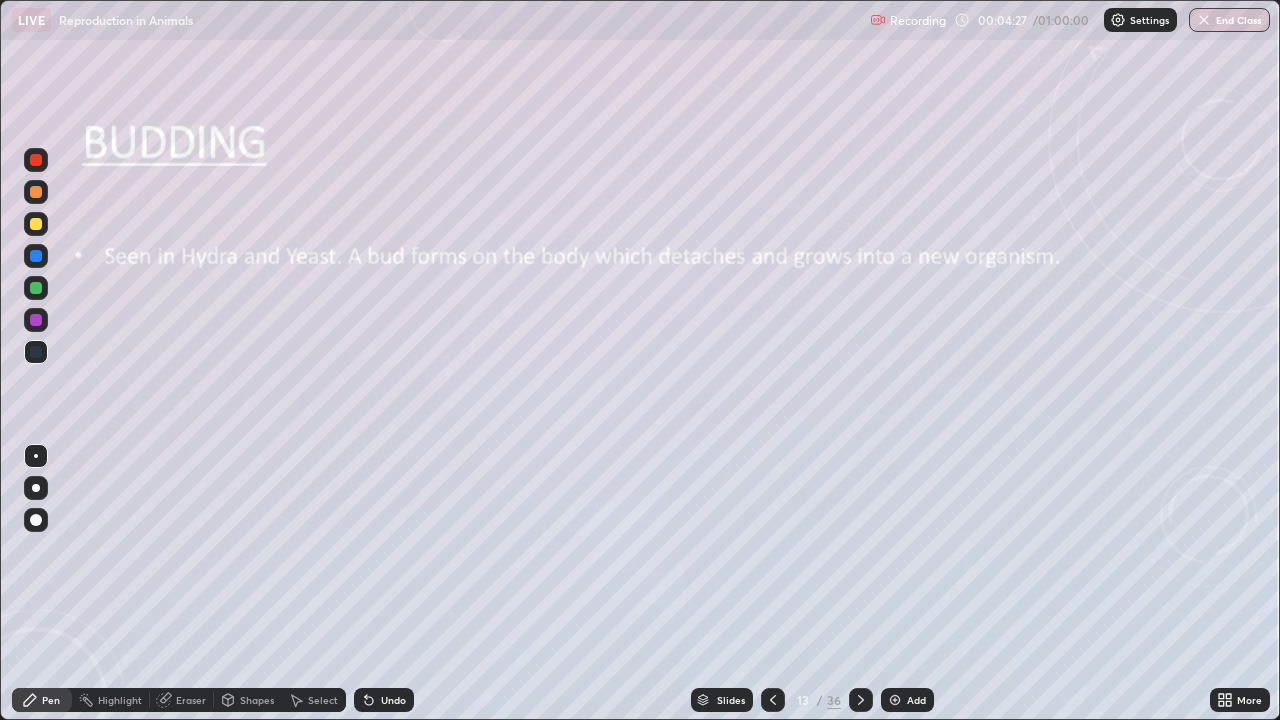click at bounding box center [861, 700] 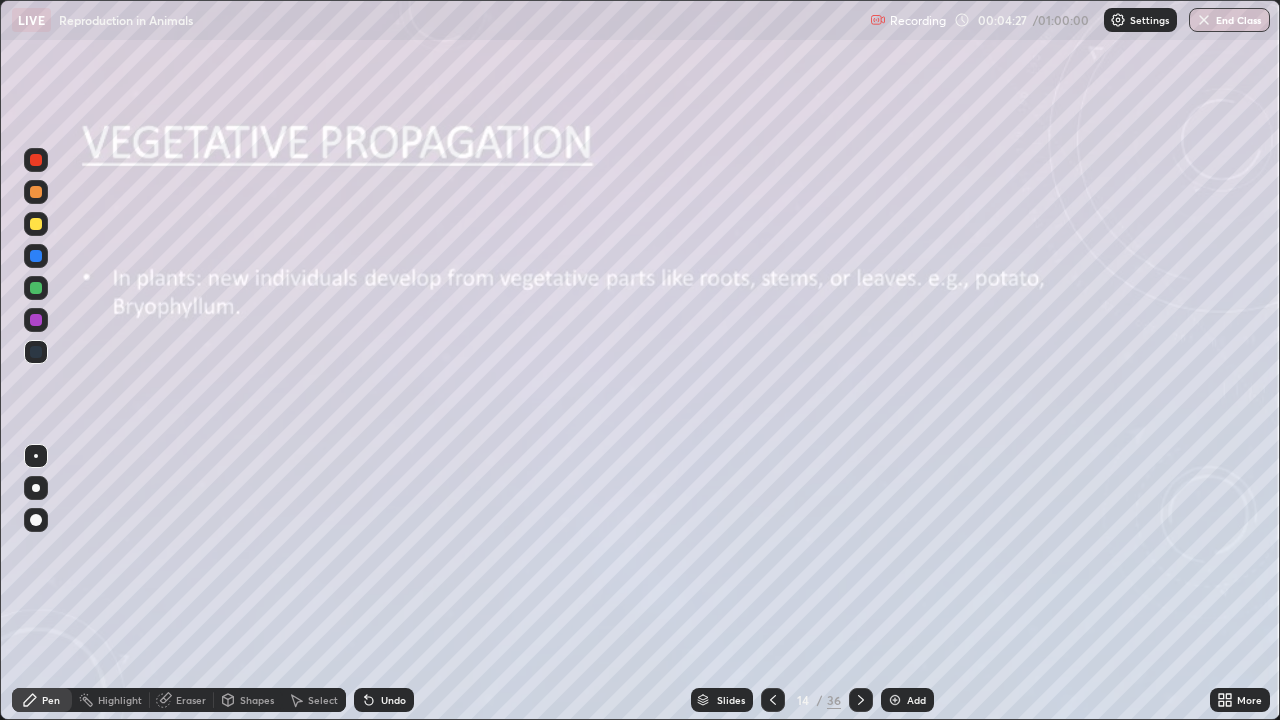 click at bounding box center (861, 700) 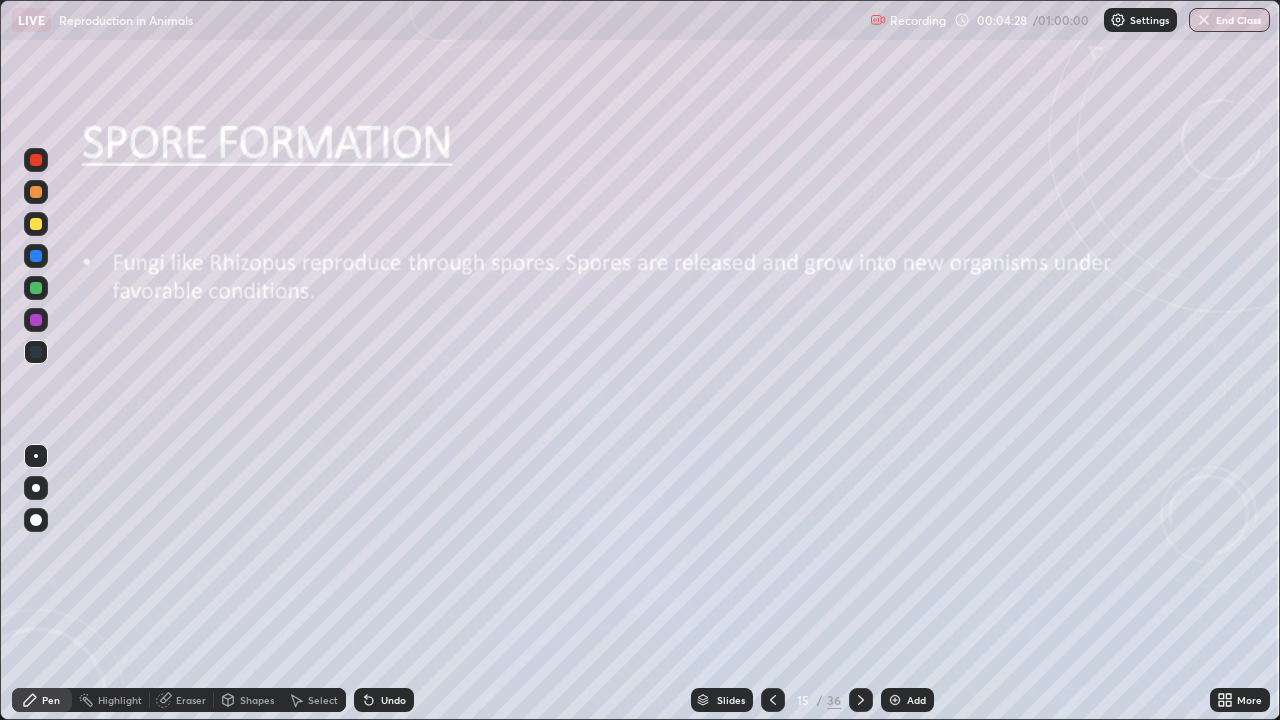 click 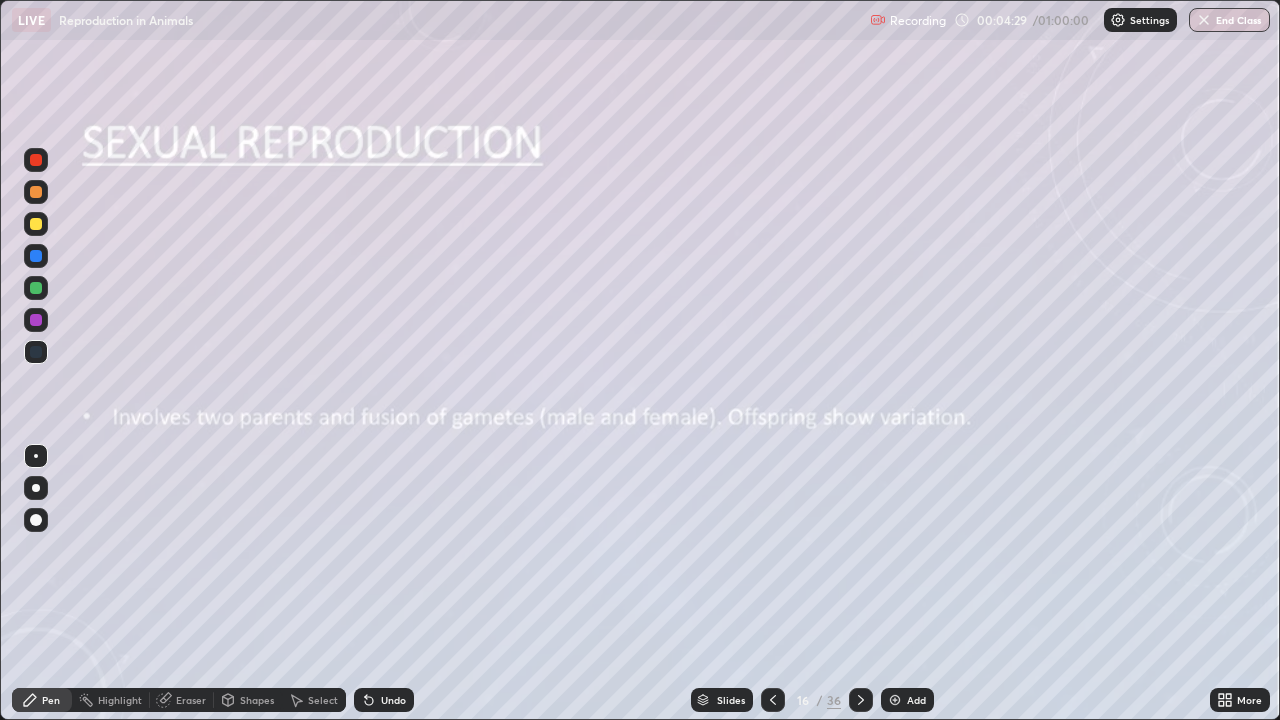 click 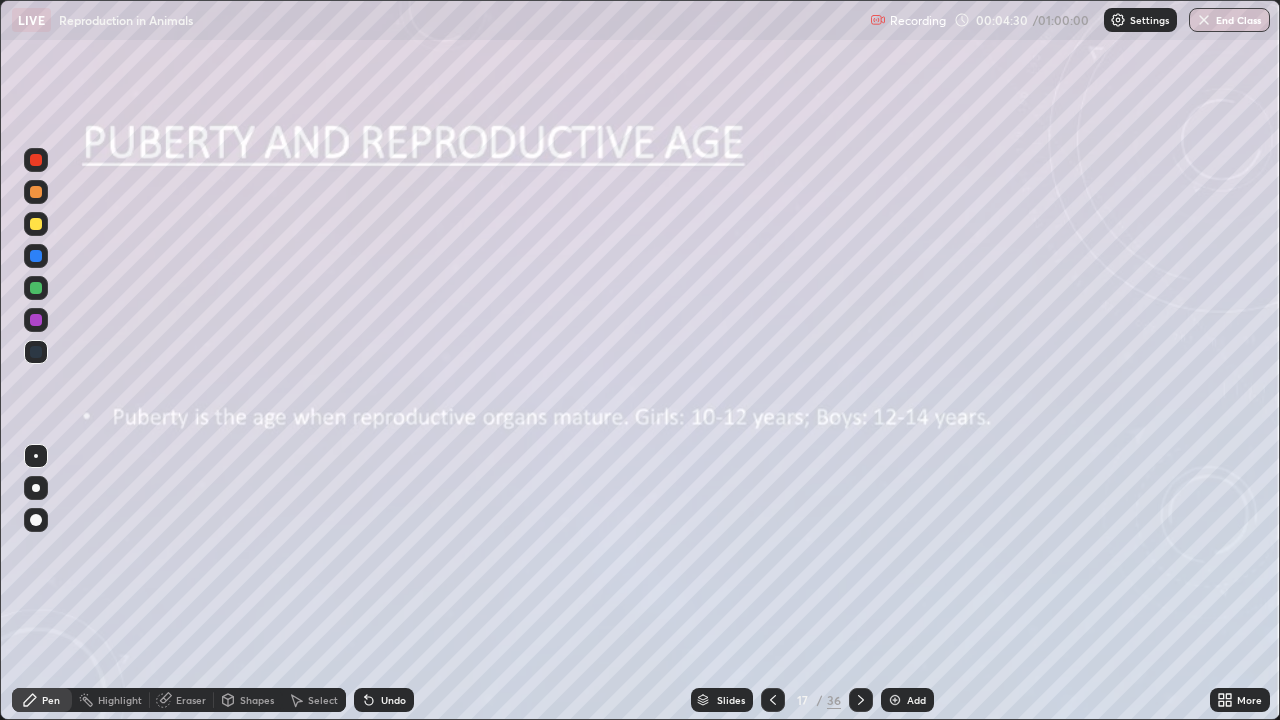 click at bounding box center [861, 700] 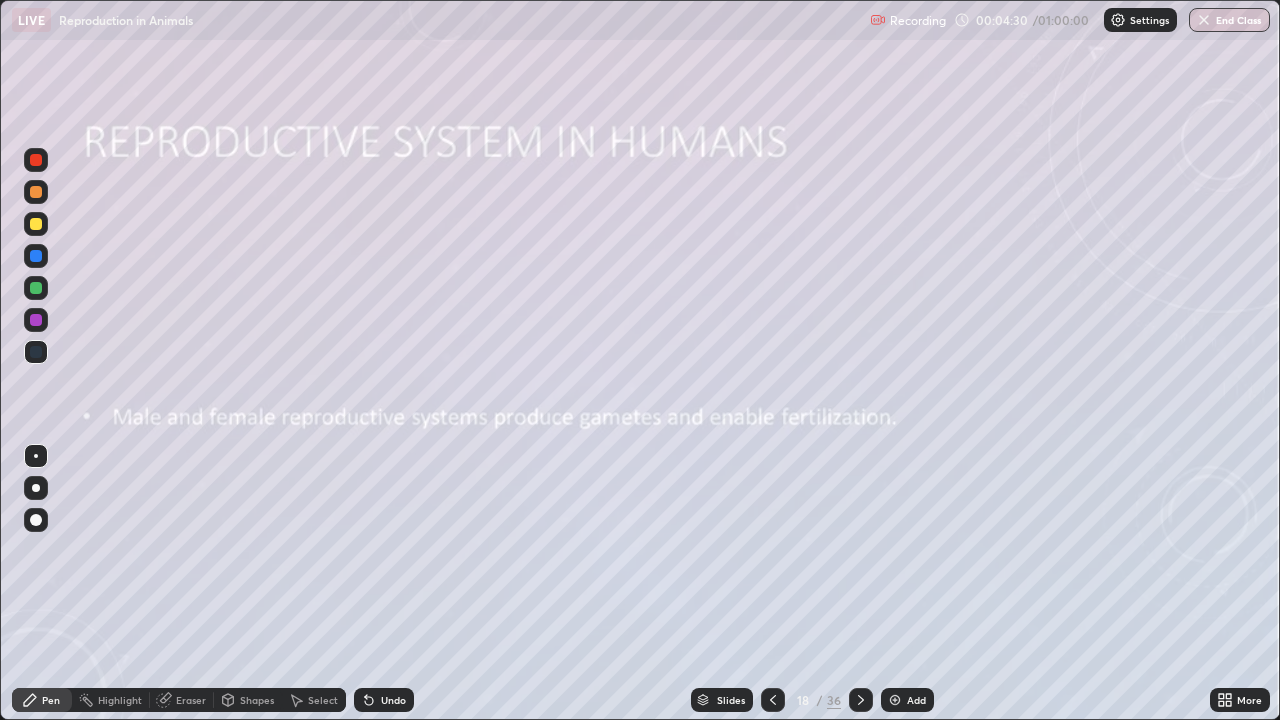 click at bounding box center (861, 700) 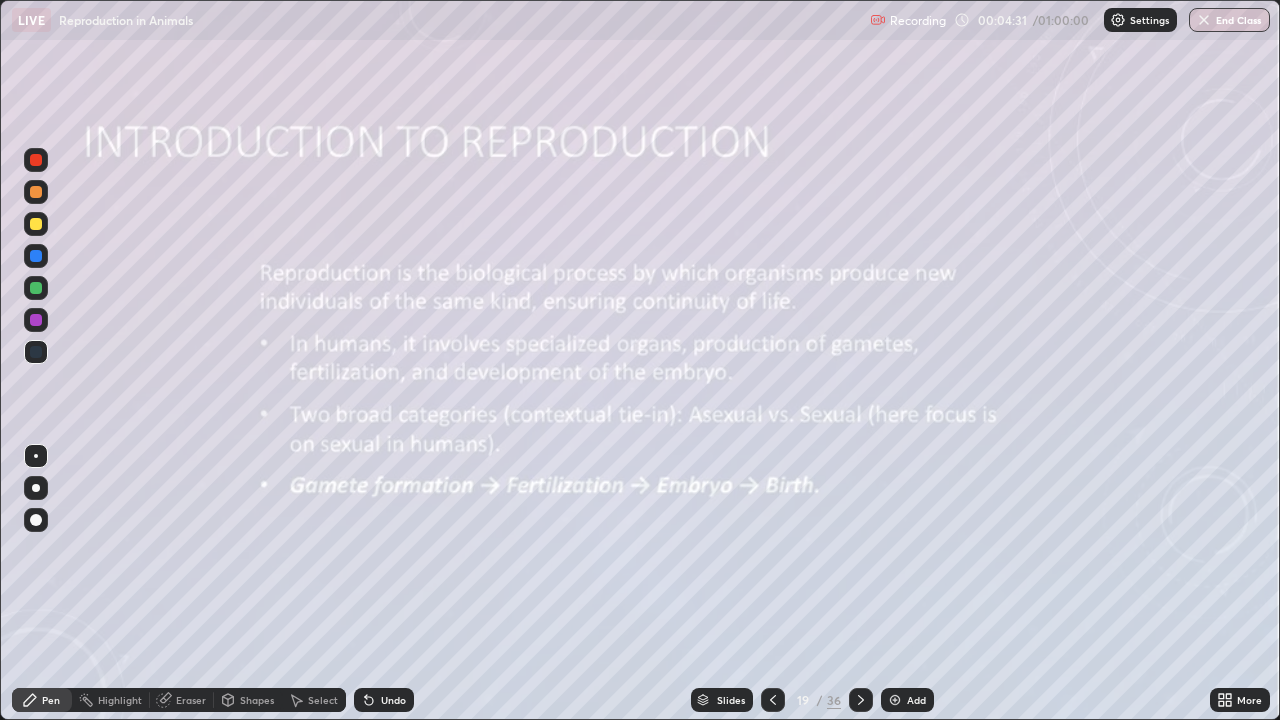 click 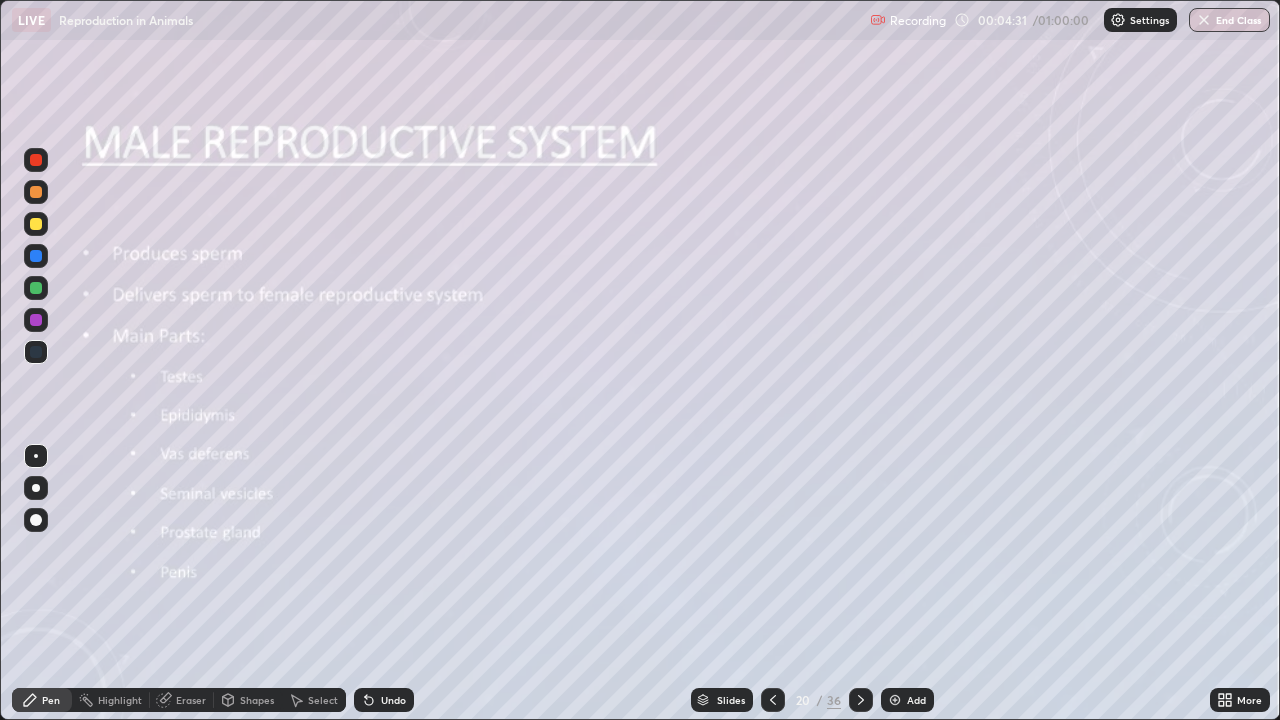 click 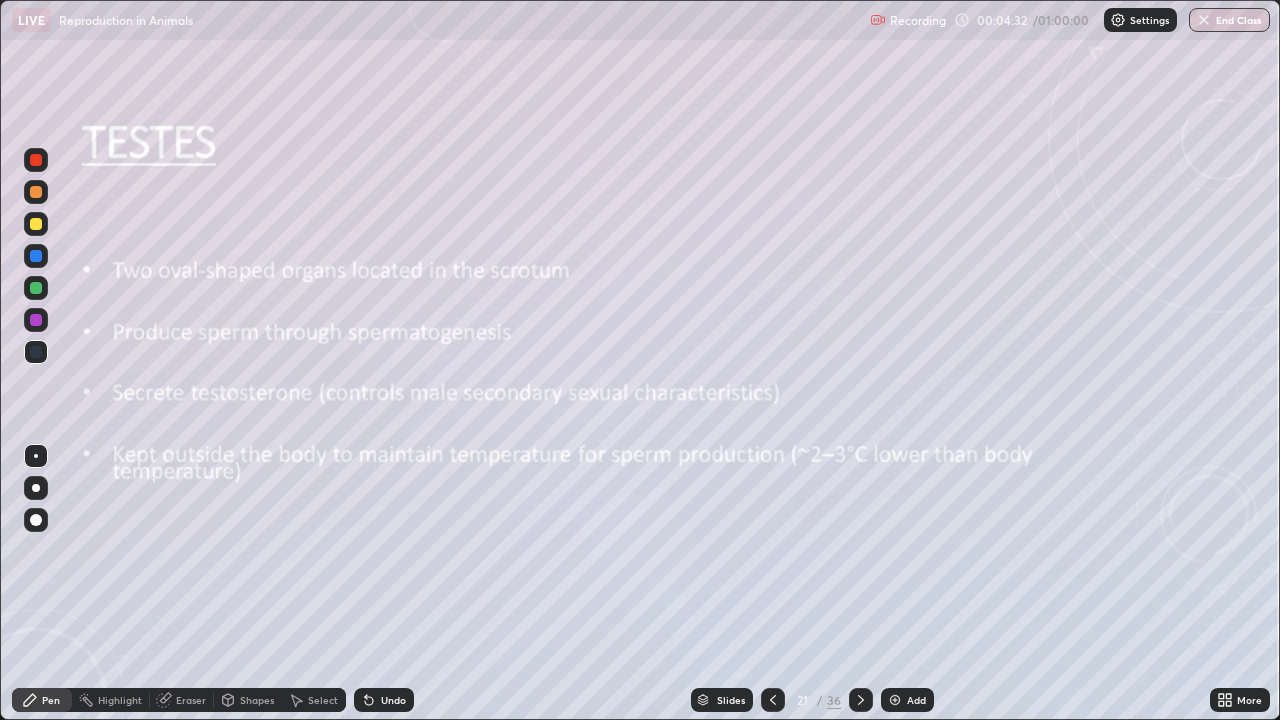 click 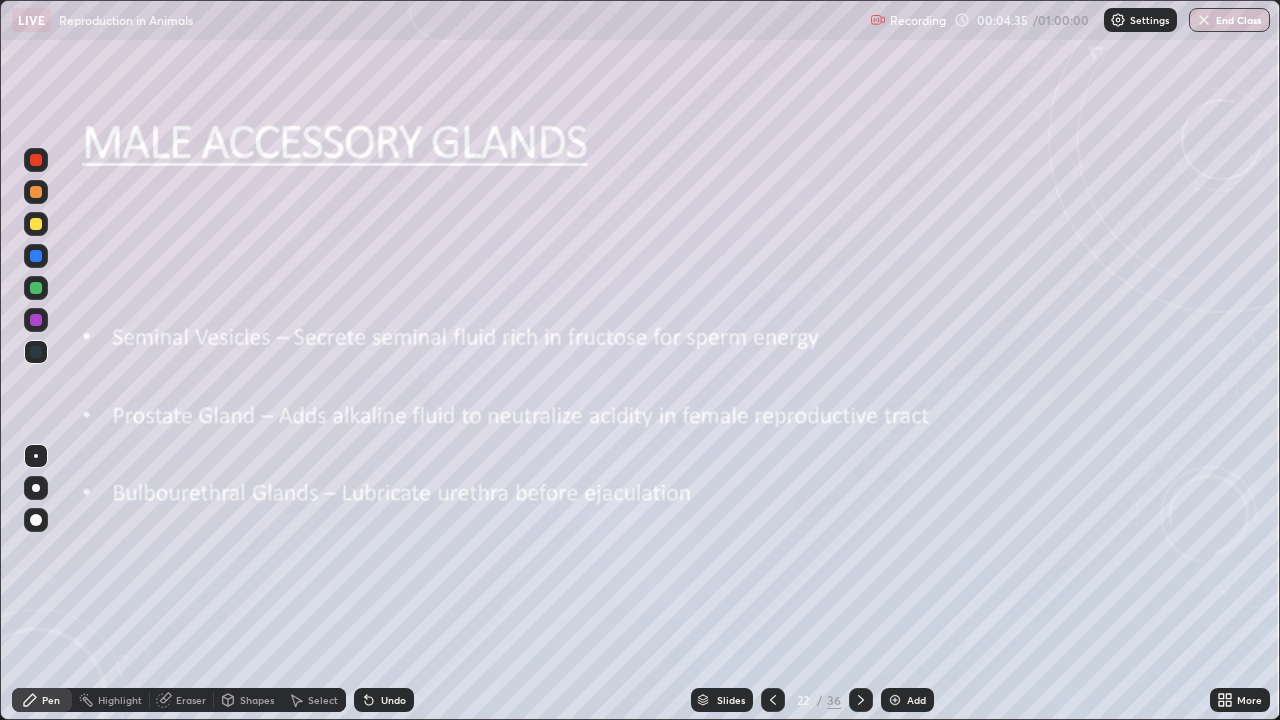 click 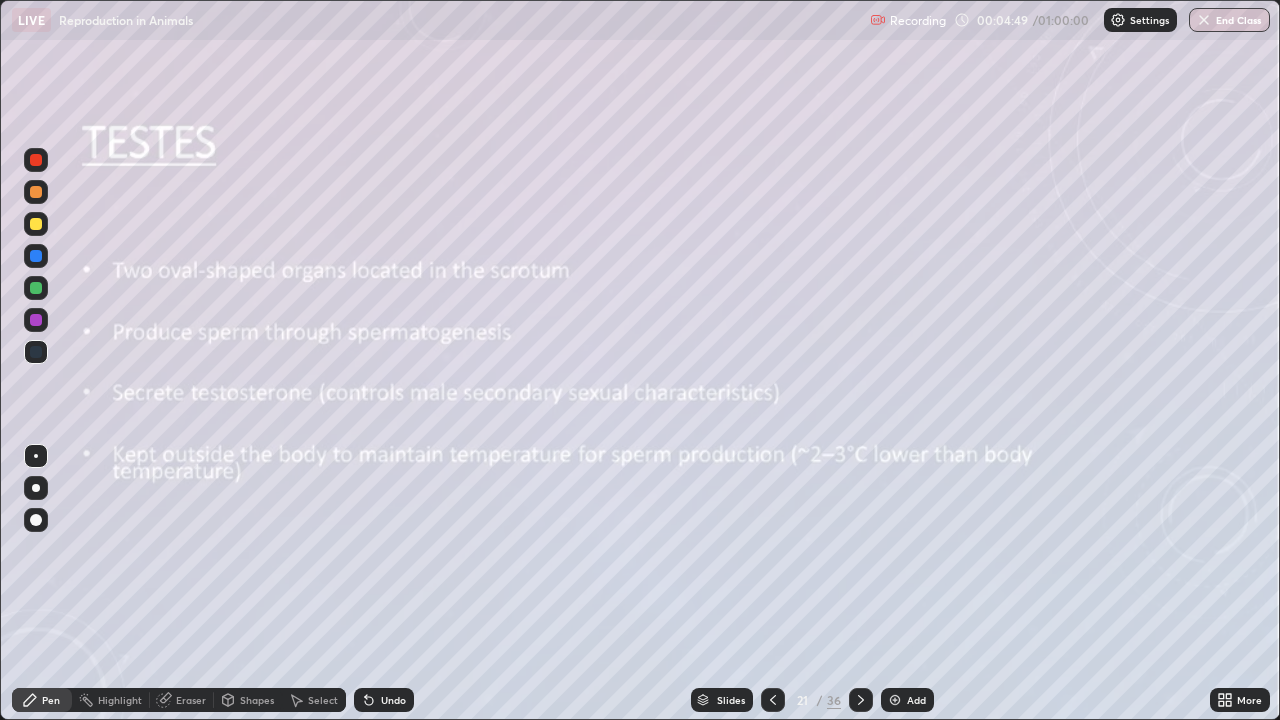 click on "Undo" at bounding box center [393, 700] 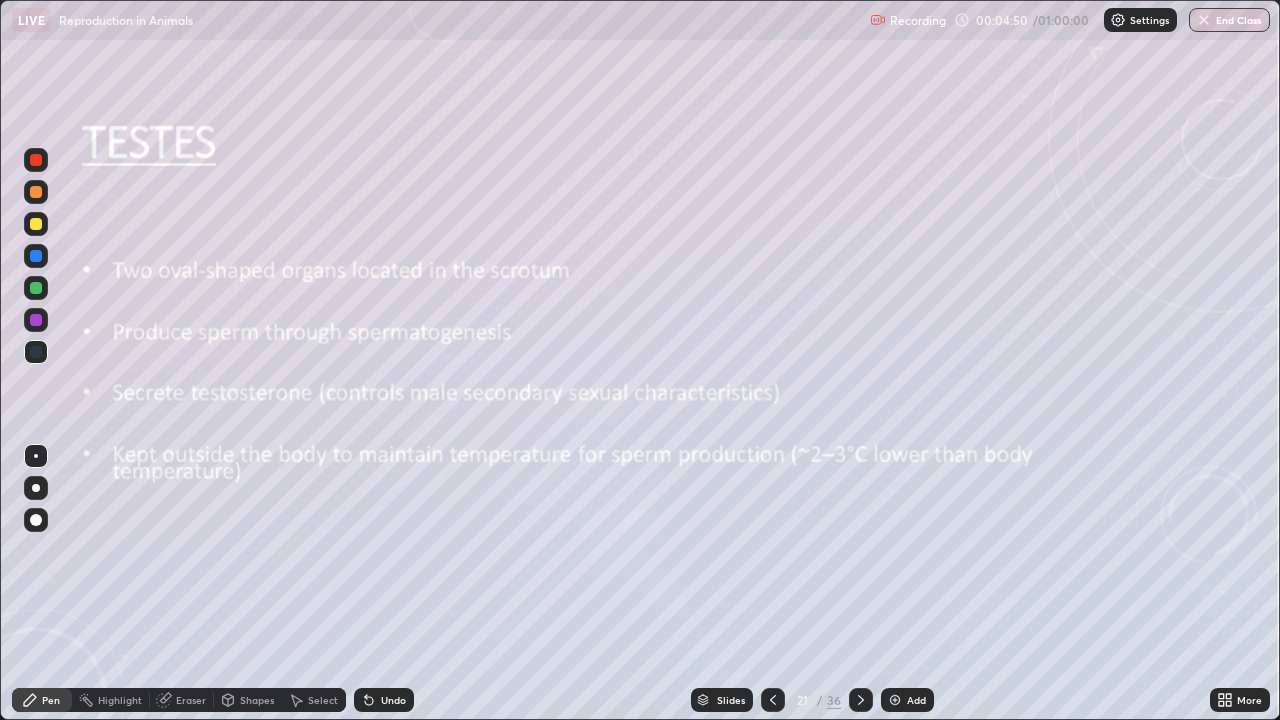 click at bounding box center (36, 224) 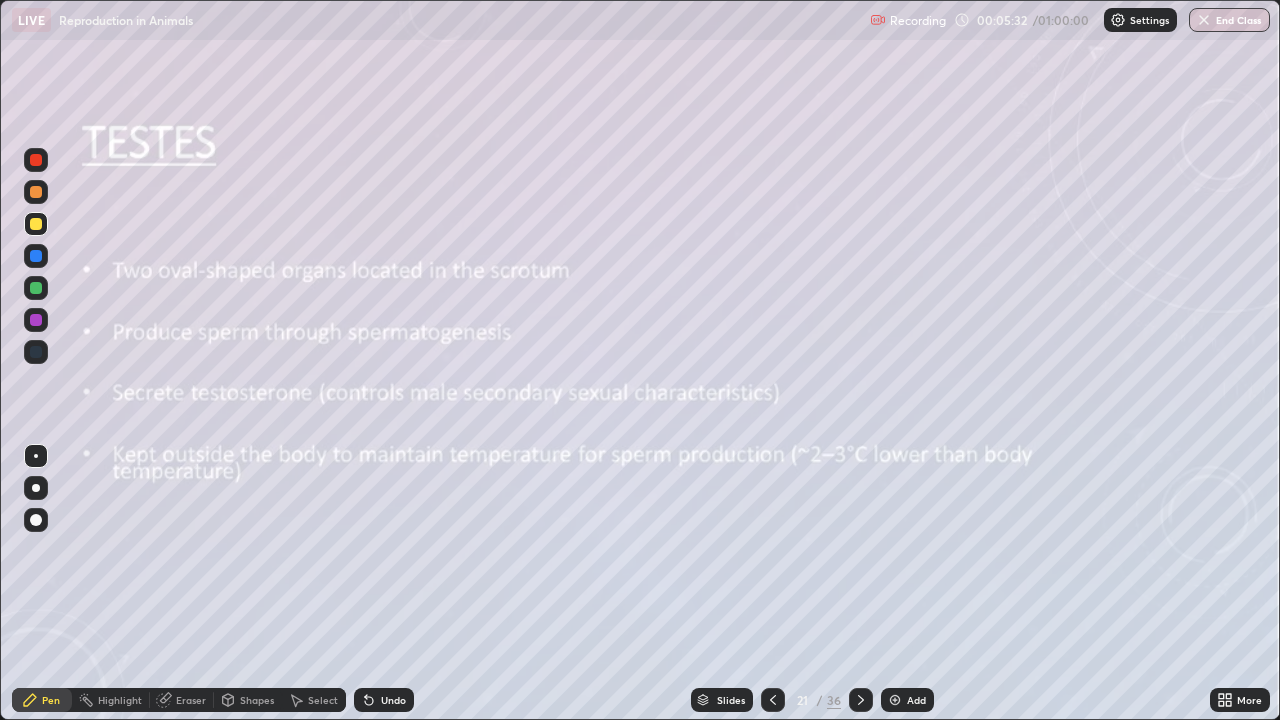 click 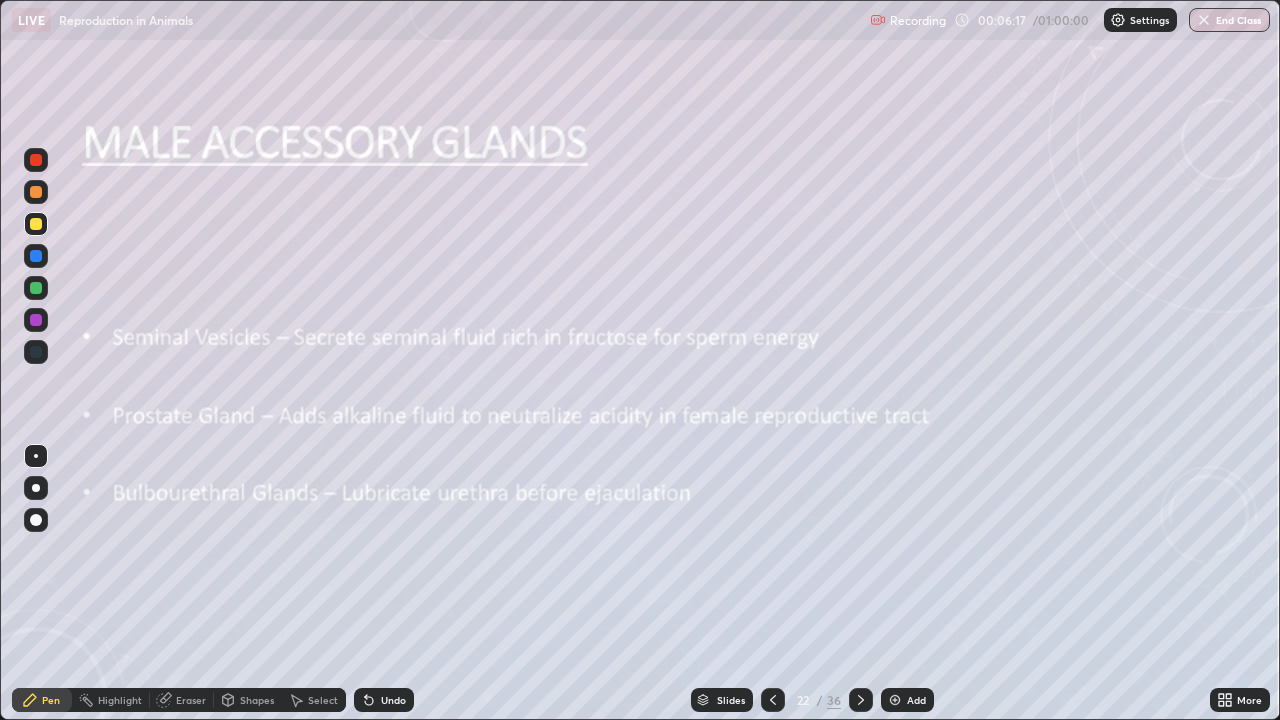 click 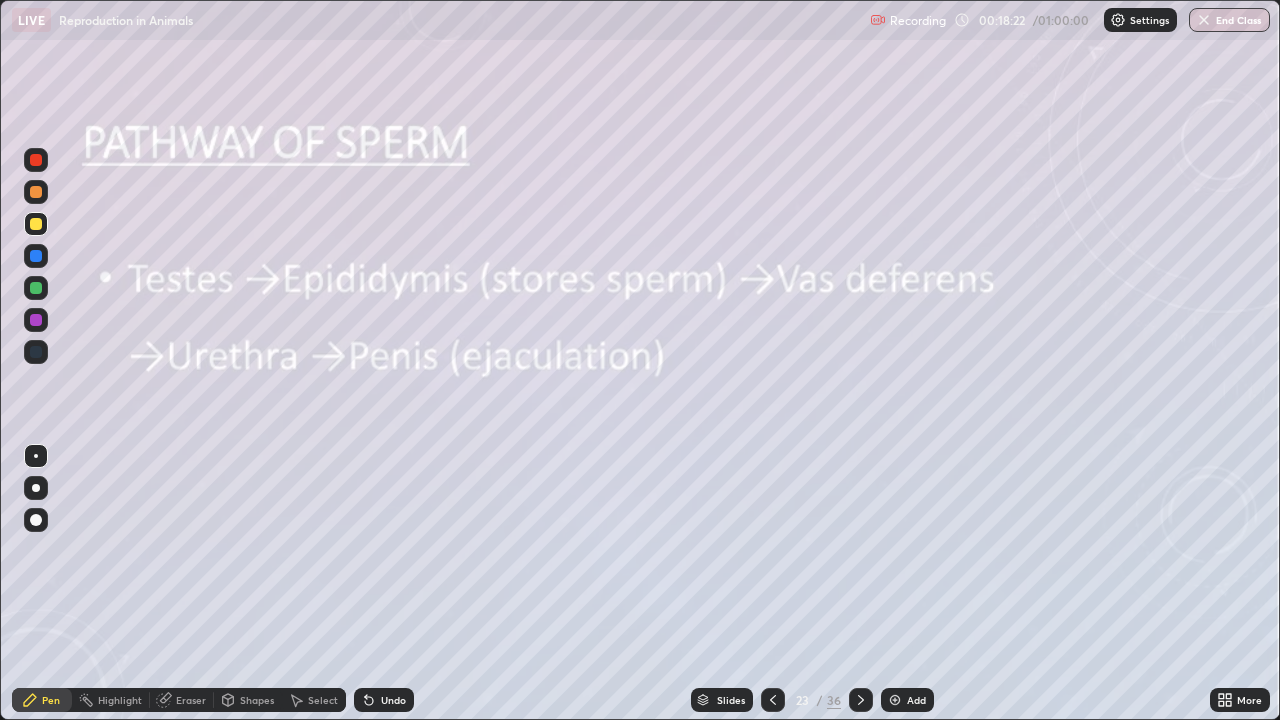 click 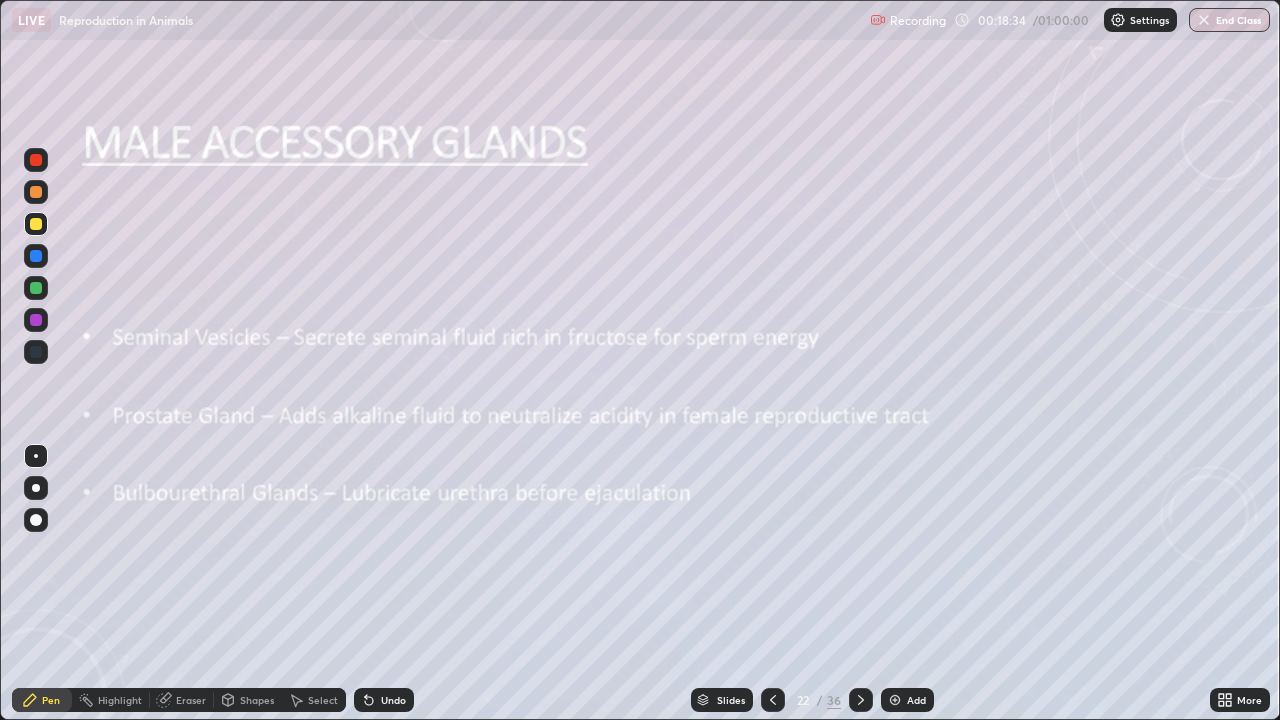 click 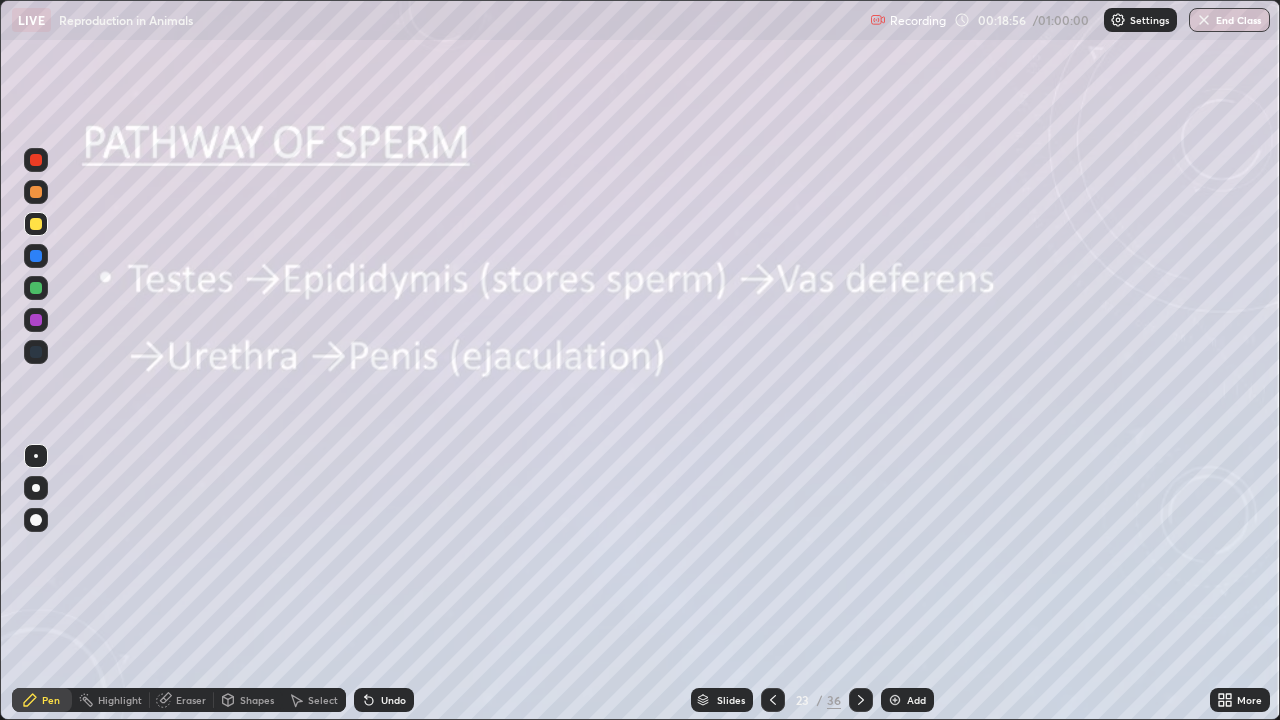 click at bounding box center (861, 700) 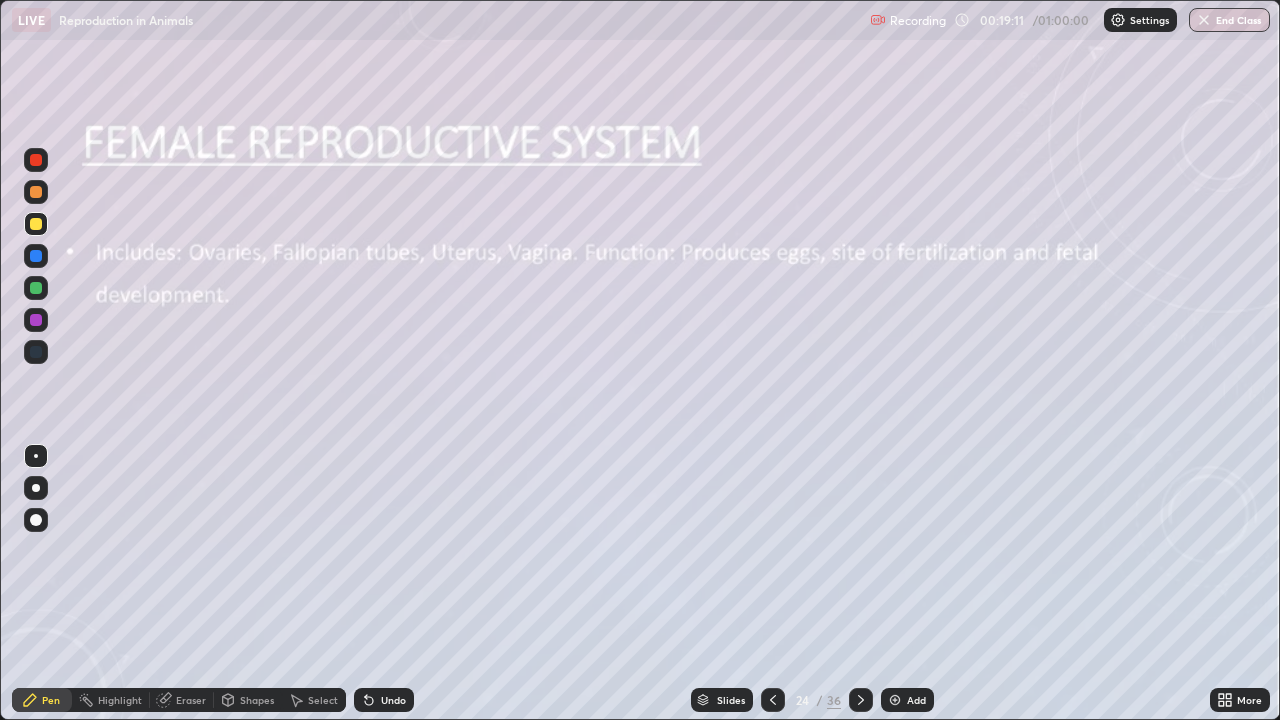 click 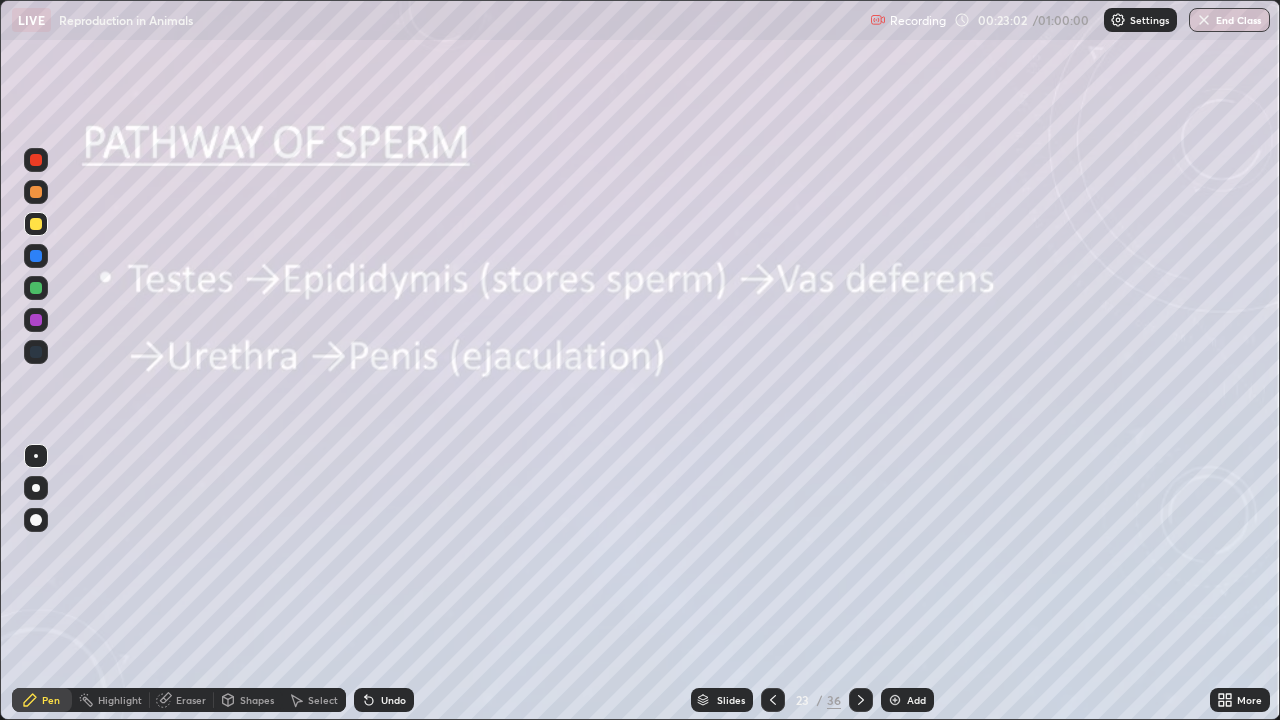 click 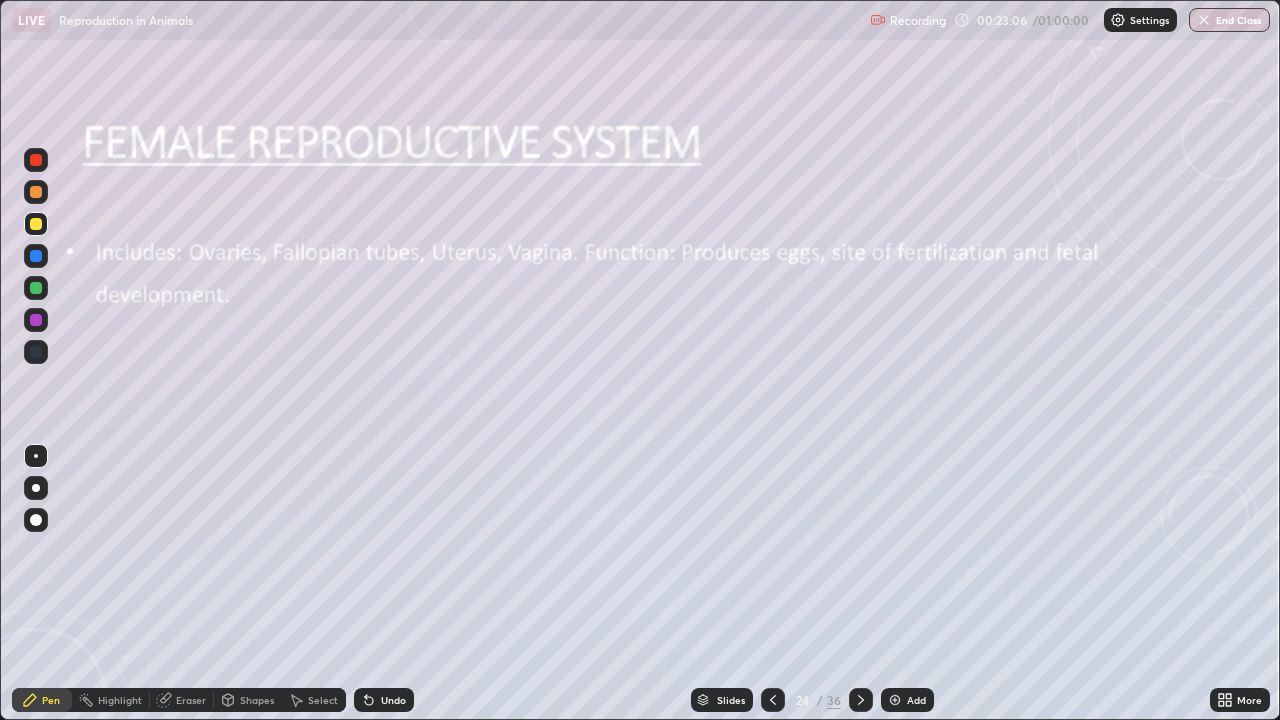 click at bounding box center (773, 700) 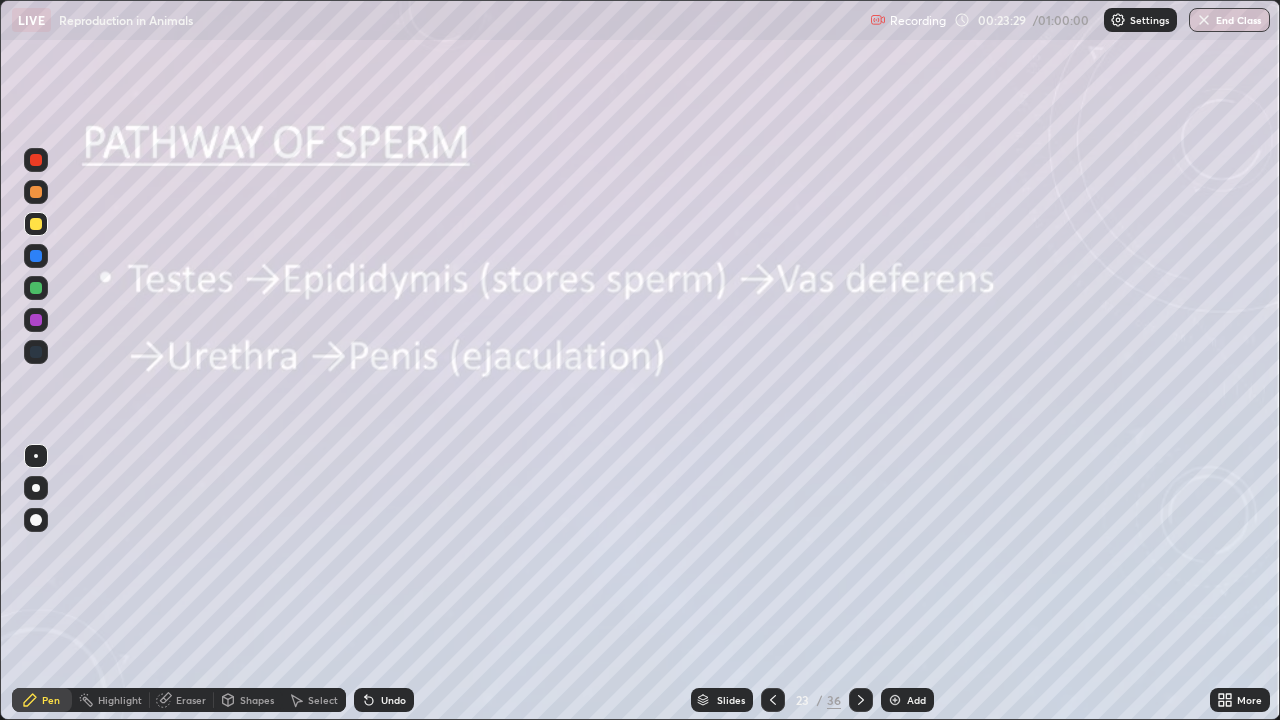 click at bounding box center (895, 700) 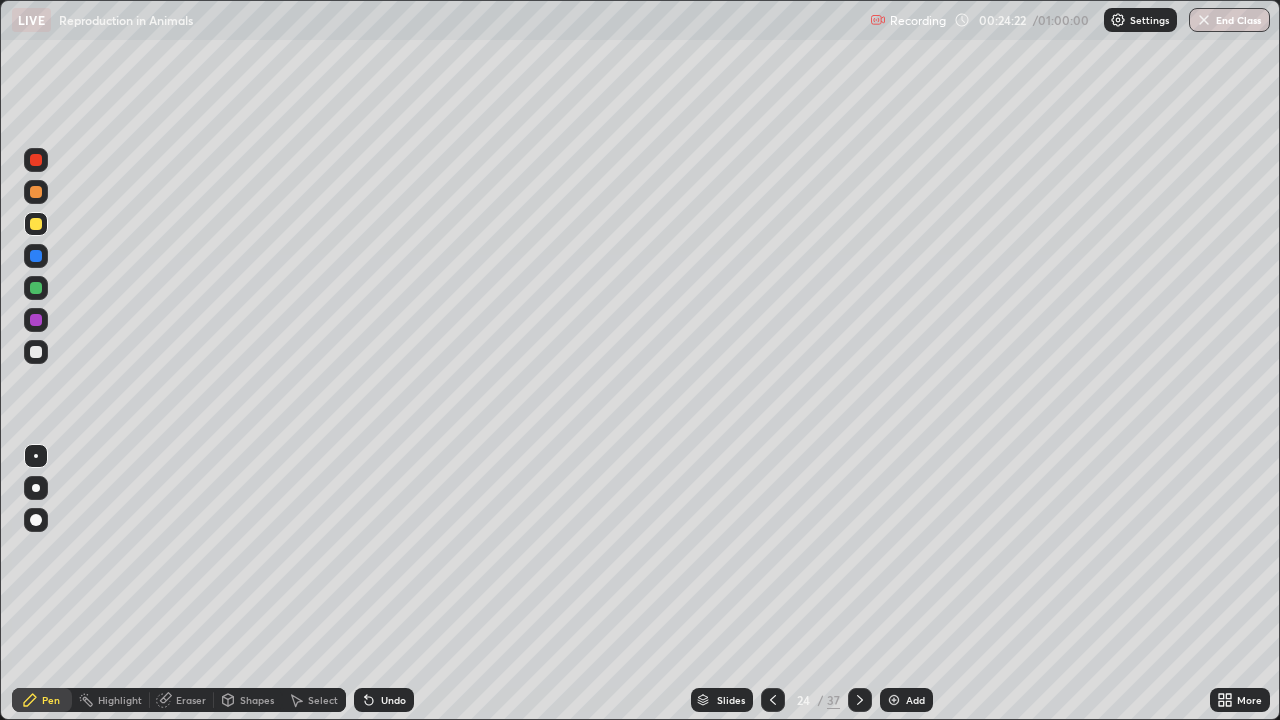 click at bounding box center [36, 288] 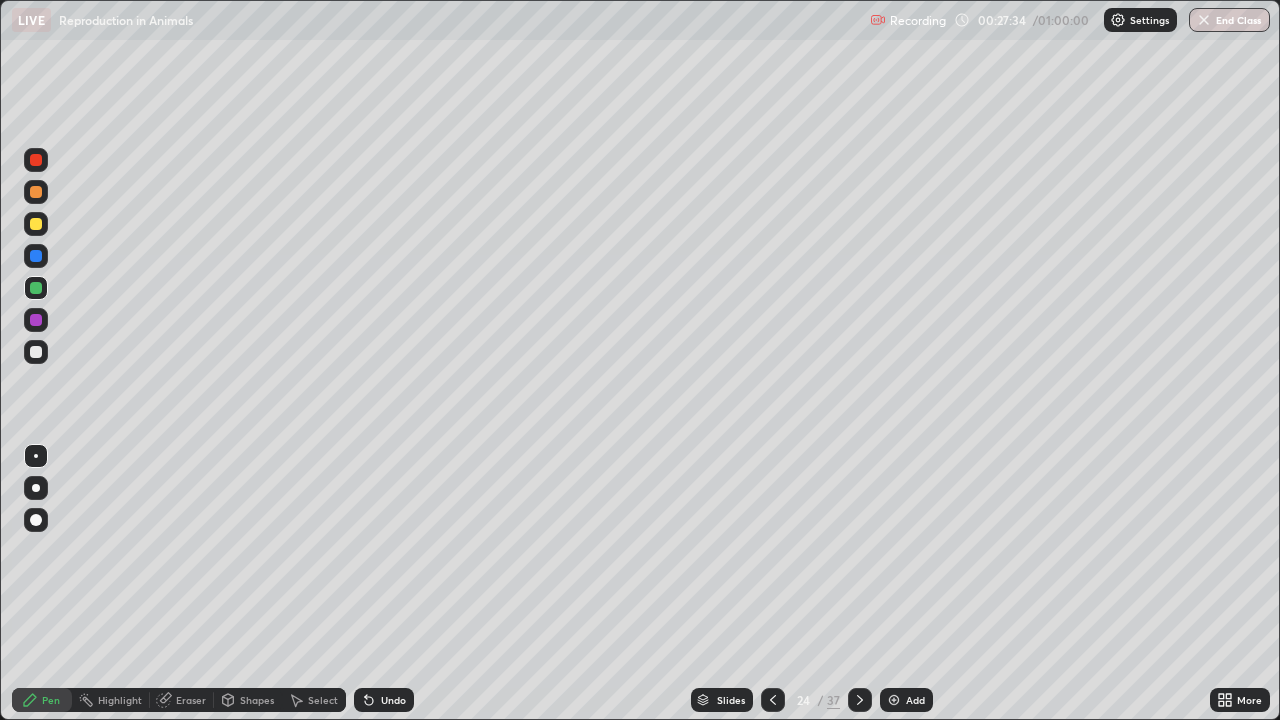 click at bounding box center (894, 700) 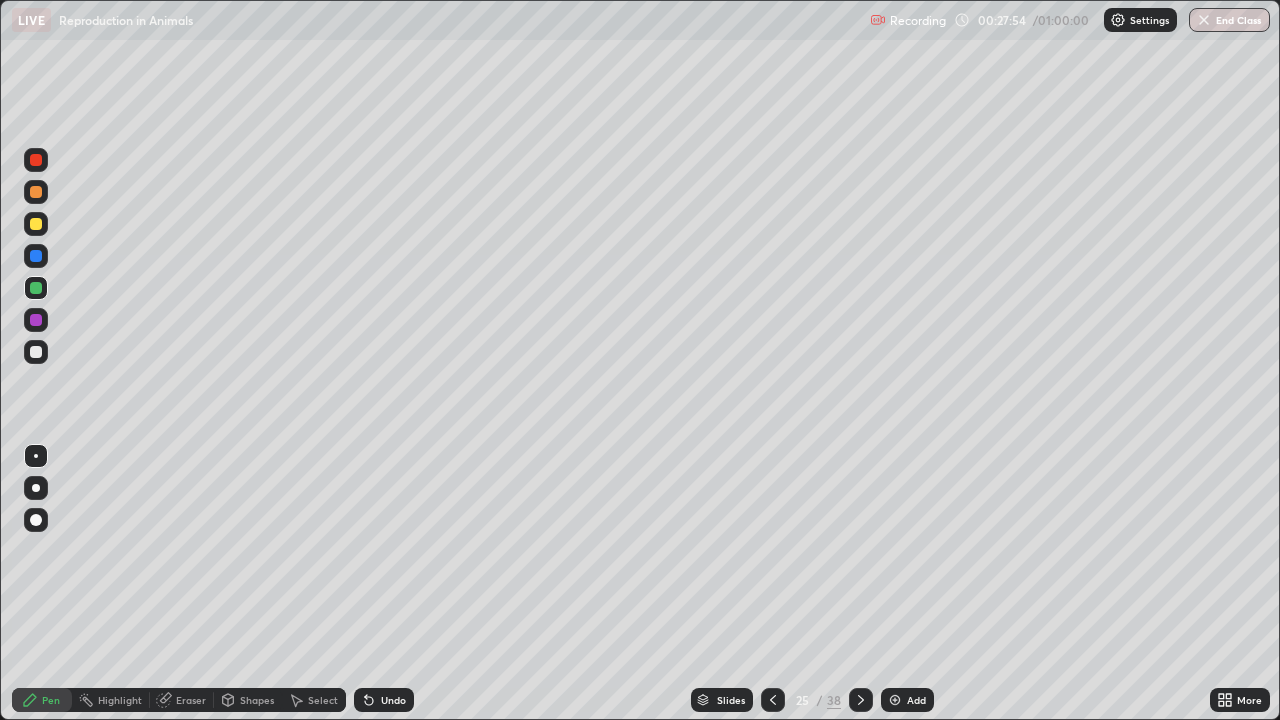 click at bounding box center [36, 224] 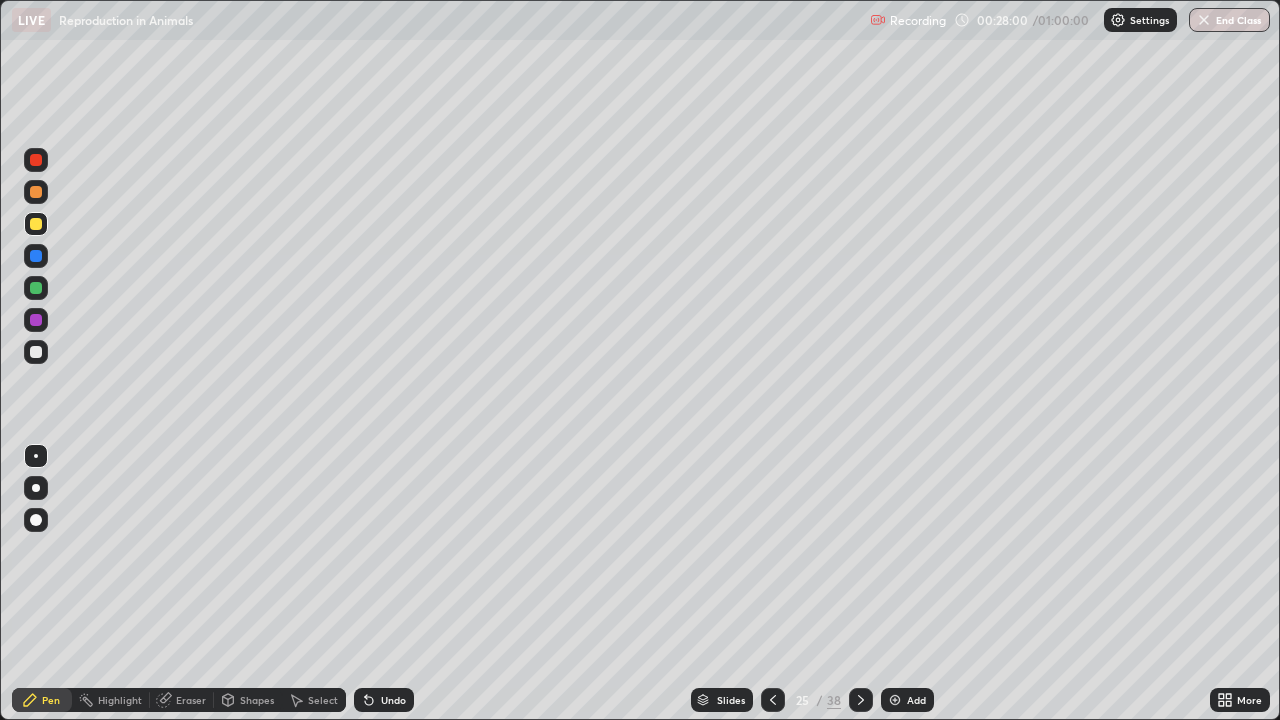 click on "Undo" at bounding box center (384, 700) 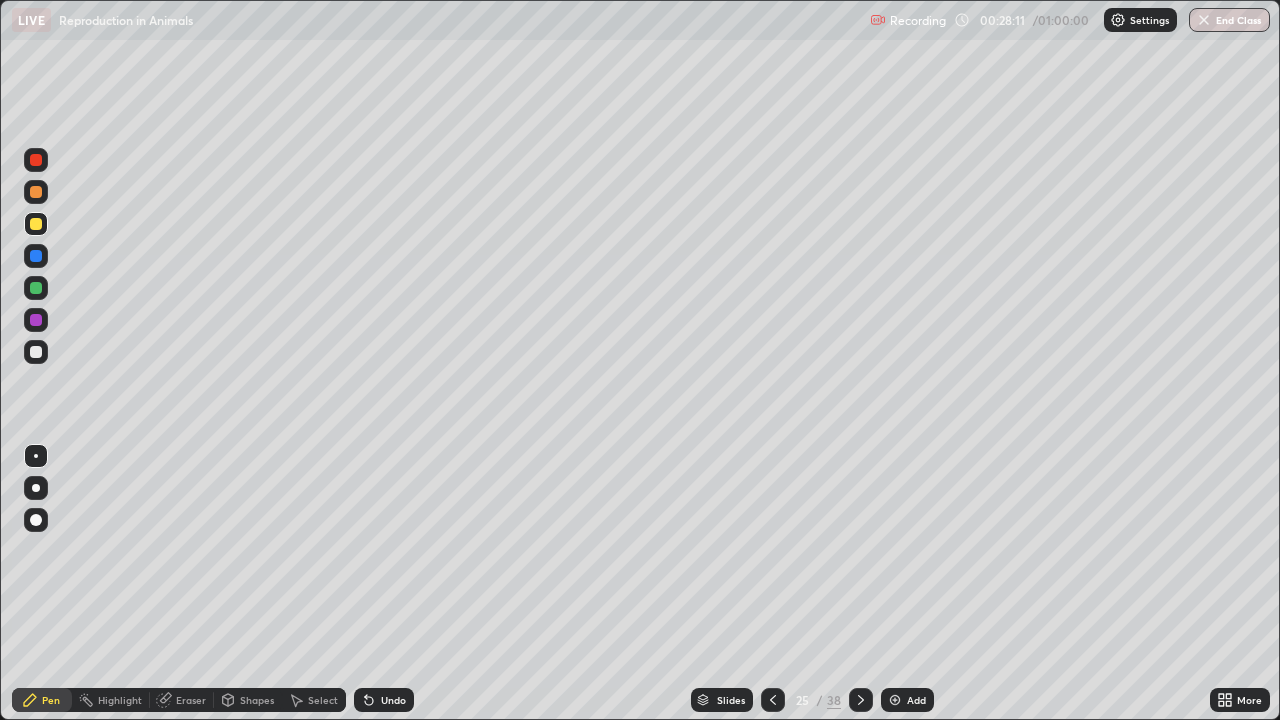 click on "Undo" at bounding box center (393, 700) 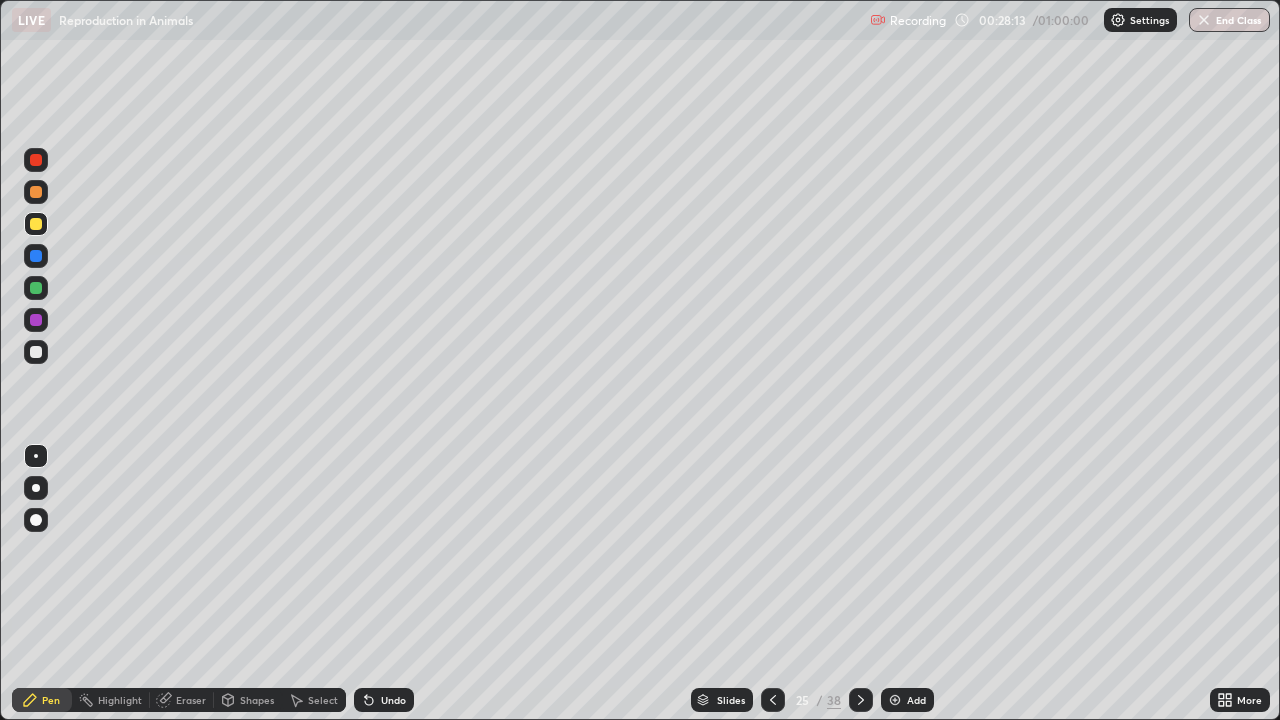 click 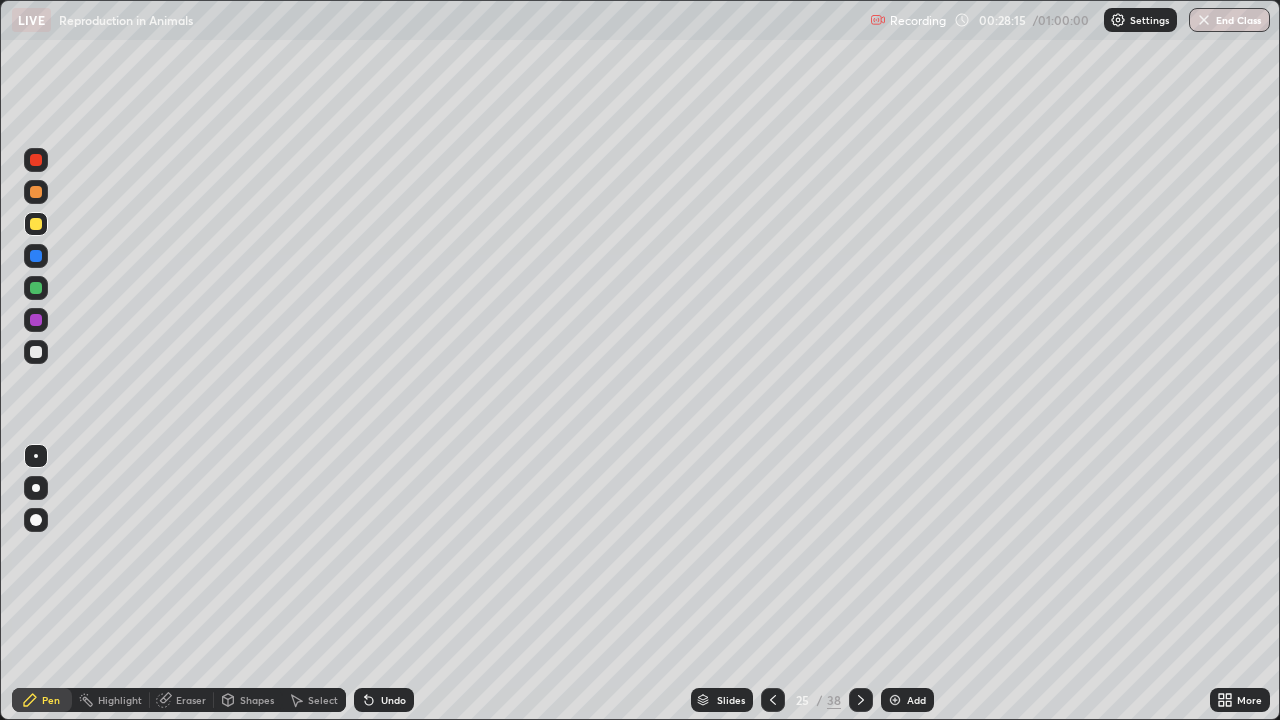 click on "Undo" at bounding box center [393, 700] 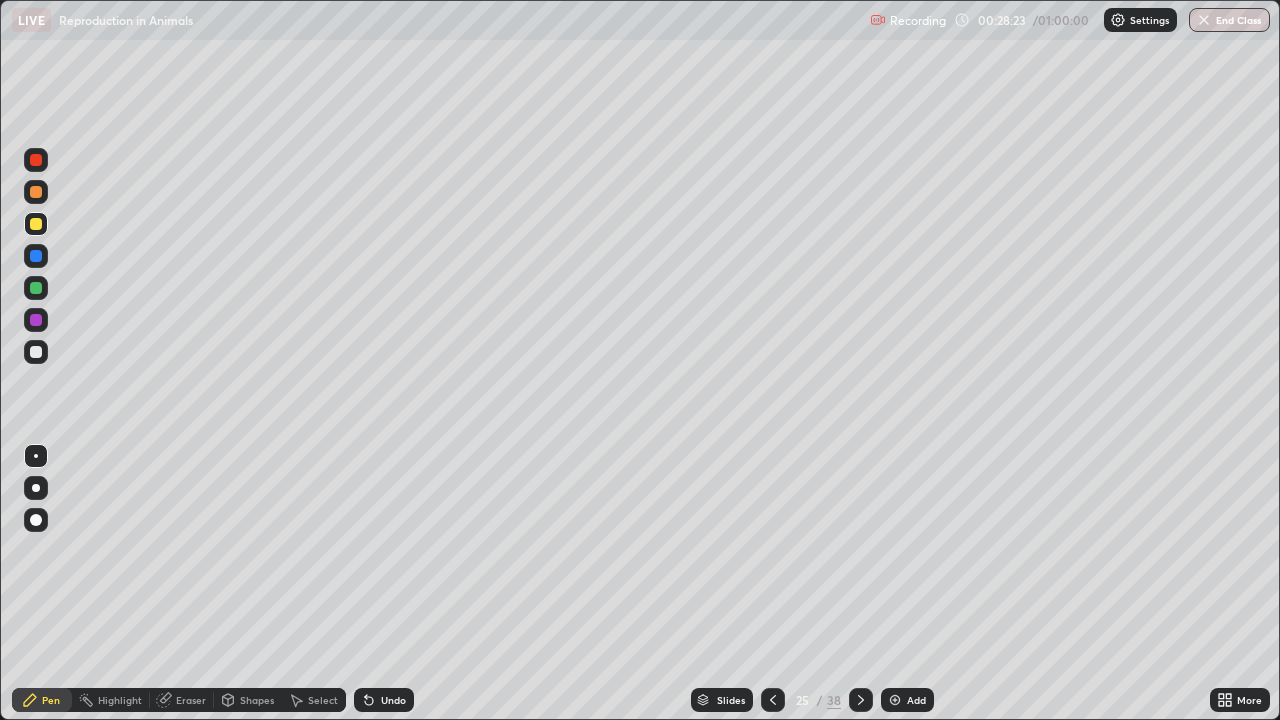 click on "Eraser" at bounding box center [182, 700] 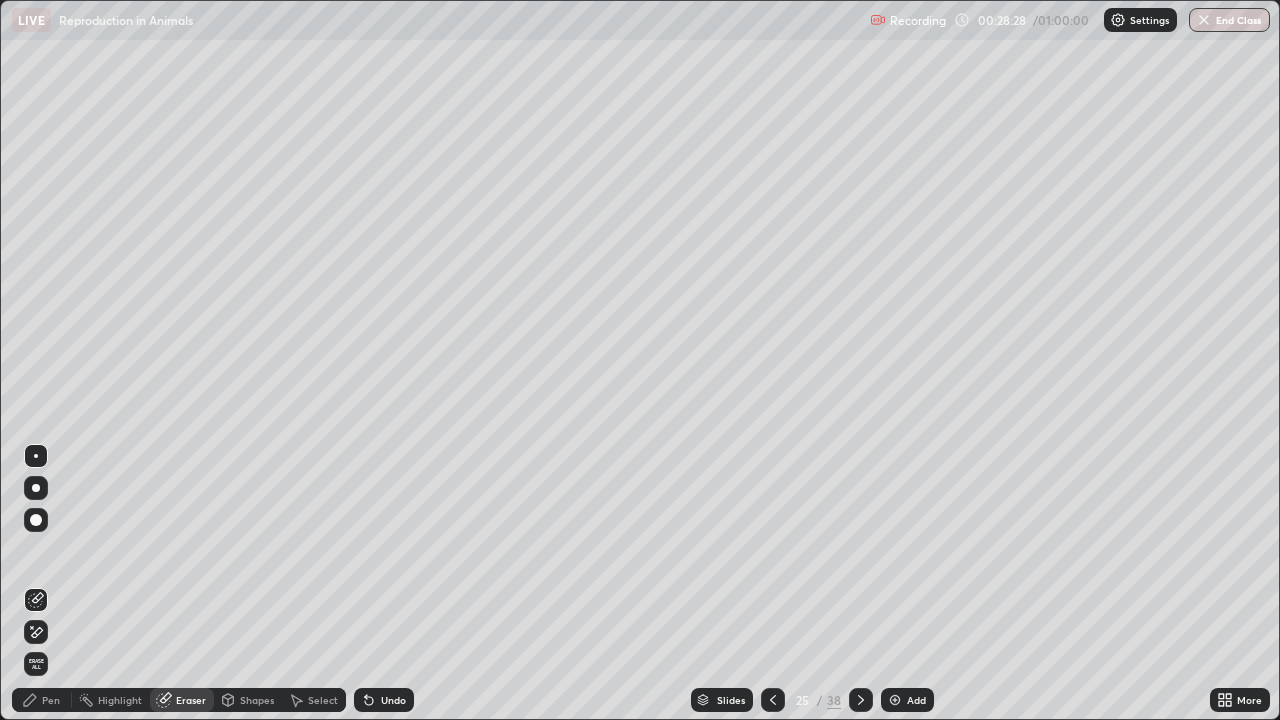 click on "Pen" at bounding box center [51, 700] 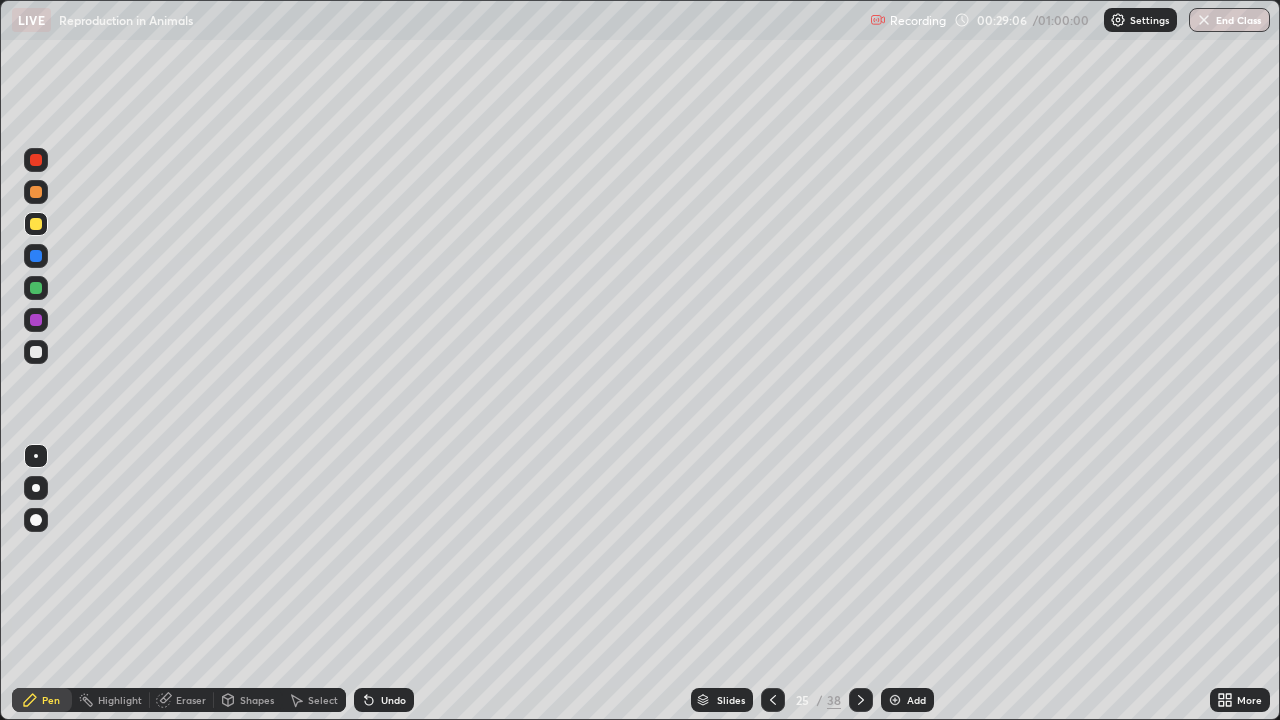 click on "Undo" at bounding box center [393, 700] 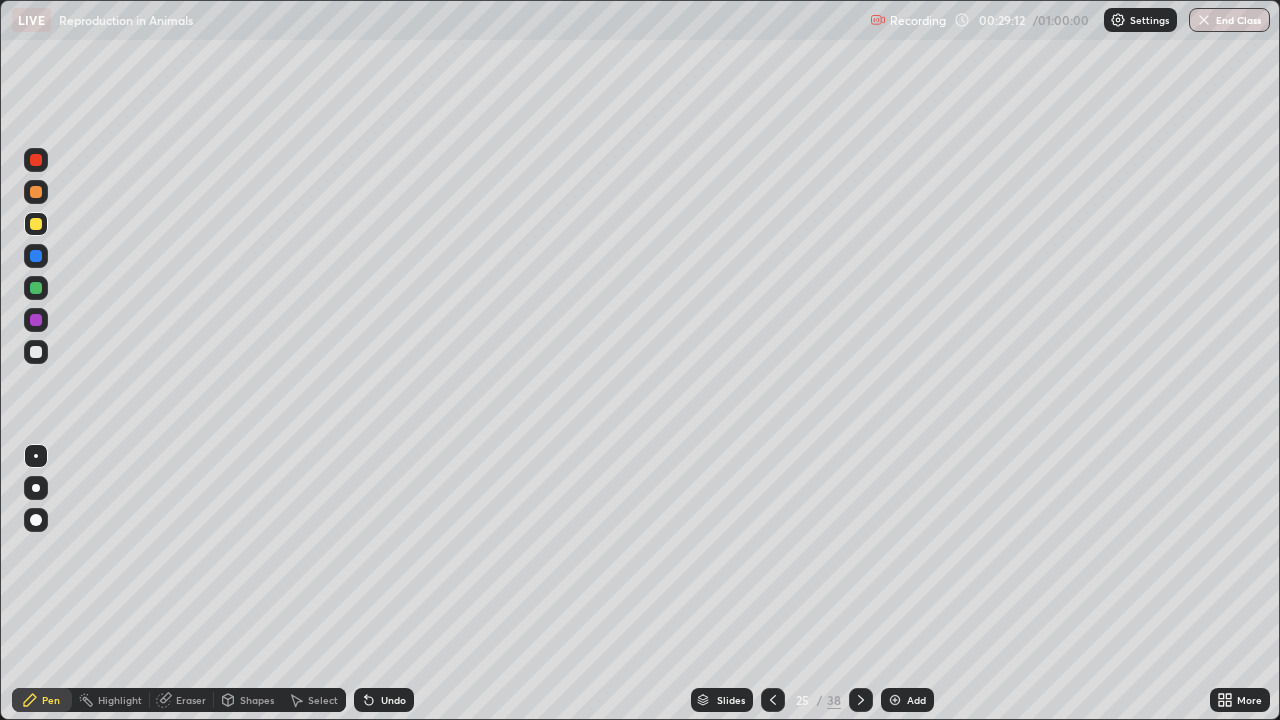 click on "Undo" at bounding box center (384, 700) 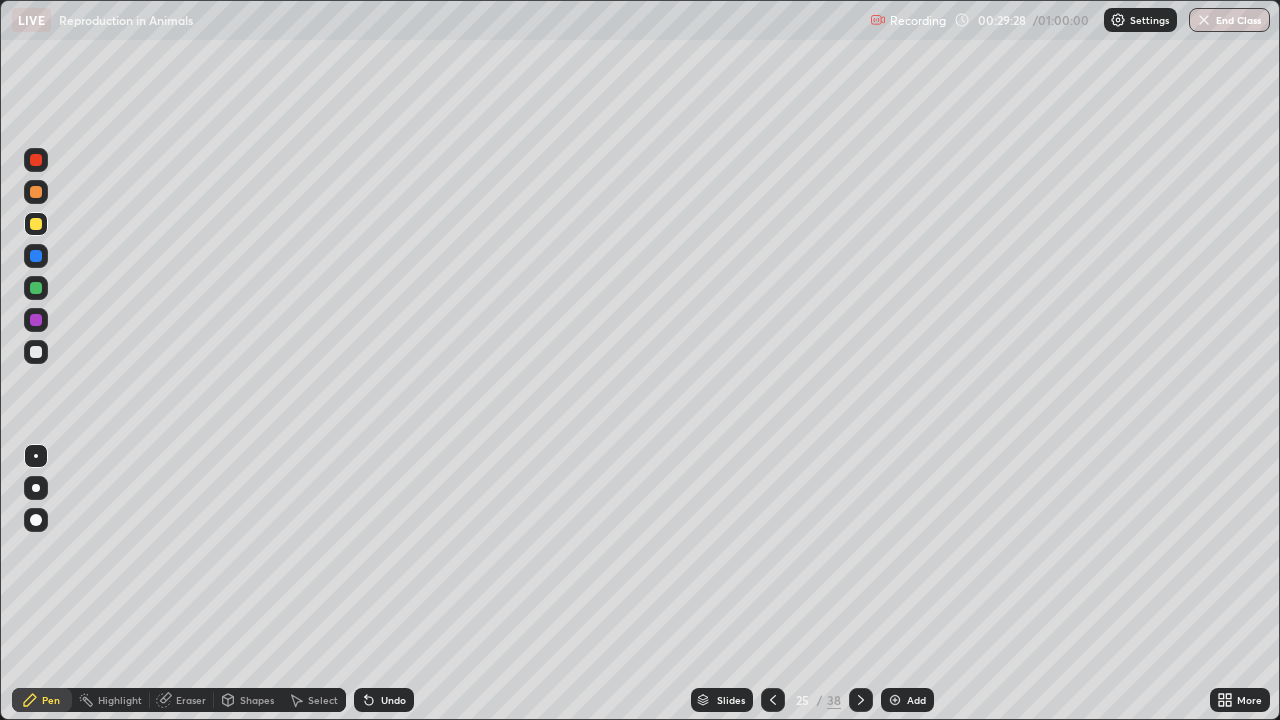 click 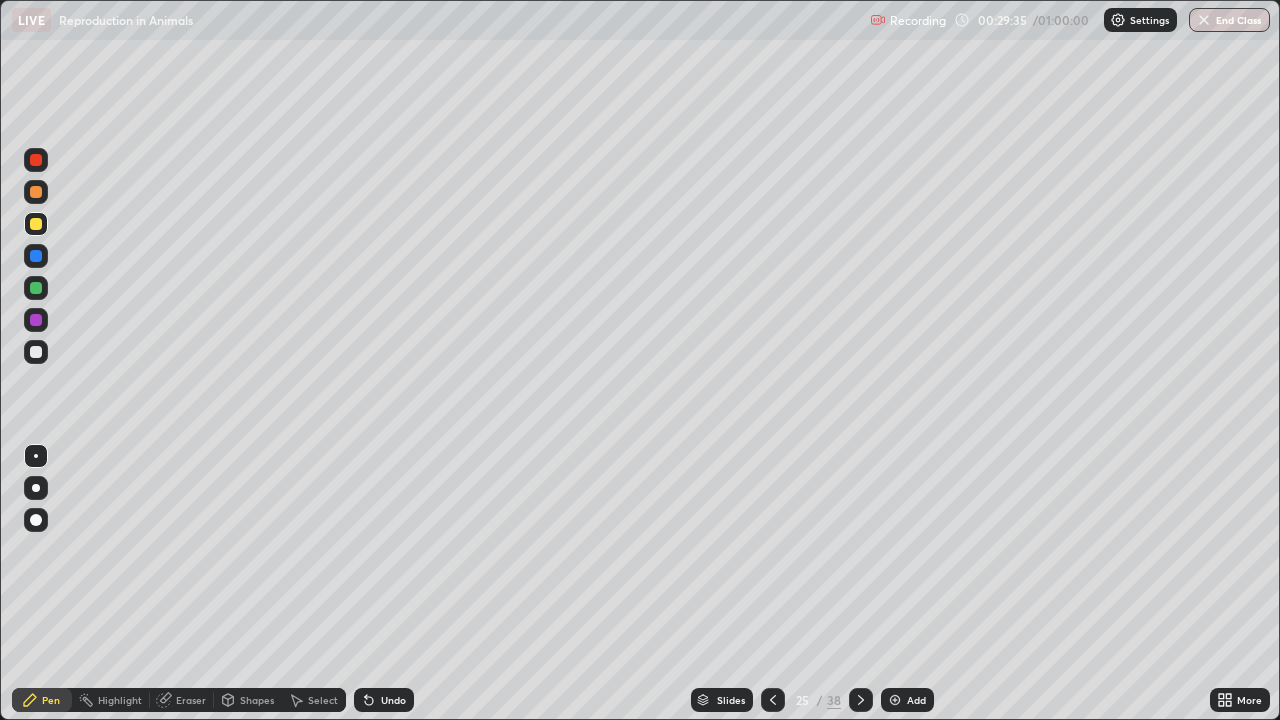 click at bounding box center [36, 256] 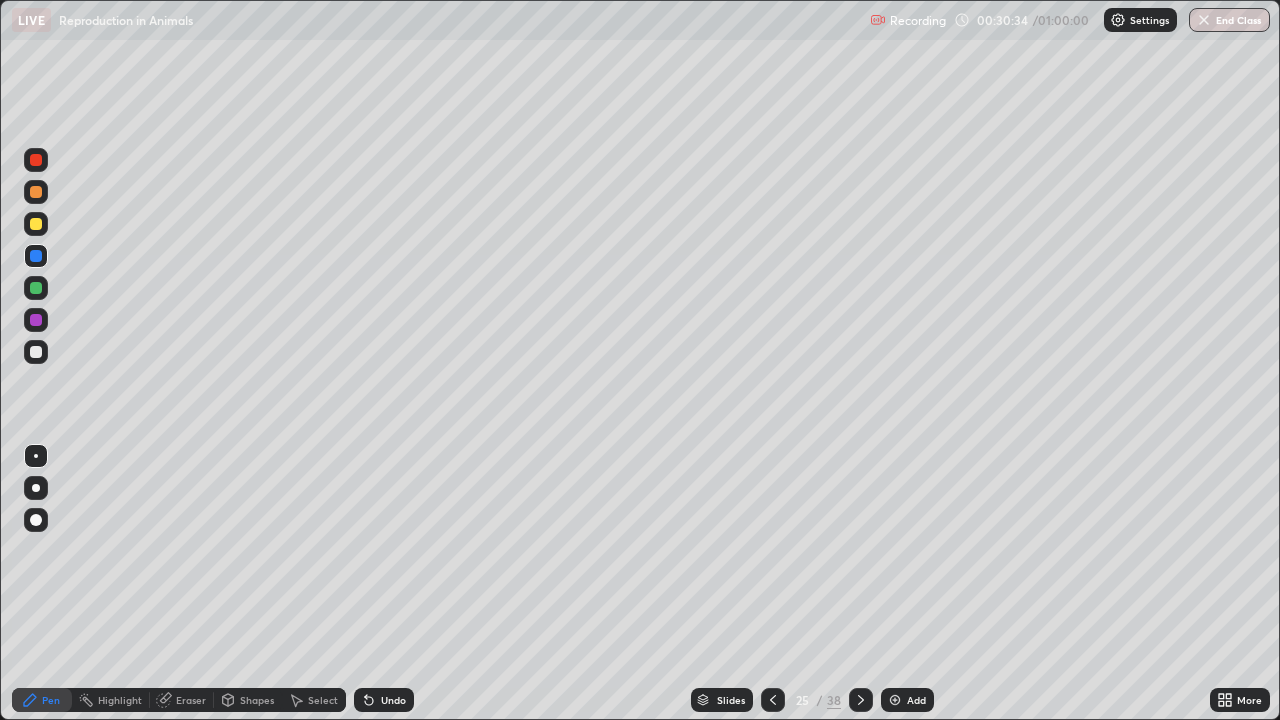 click at bounding box center [36, 224] 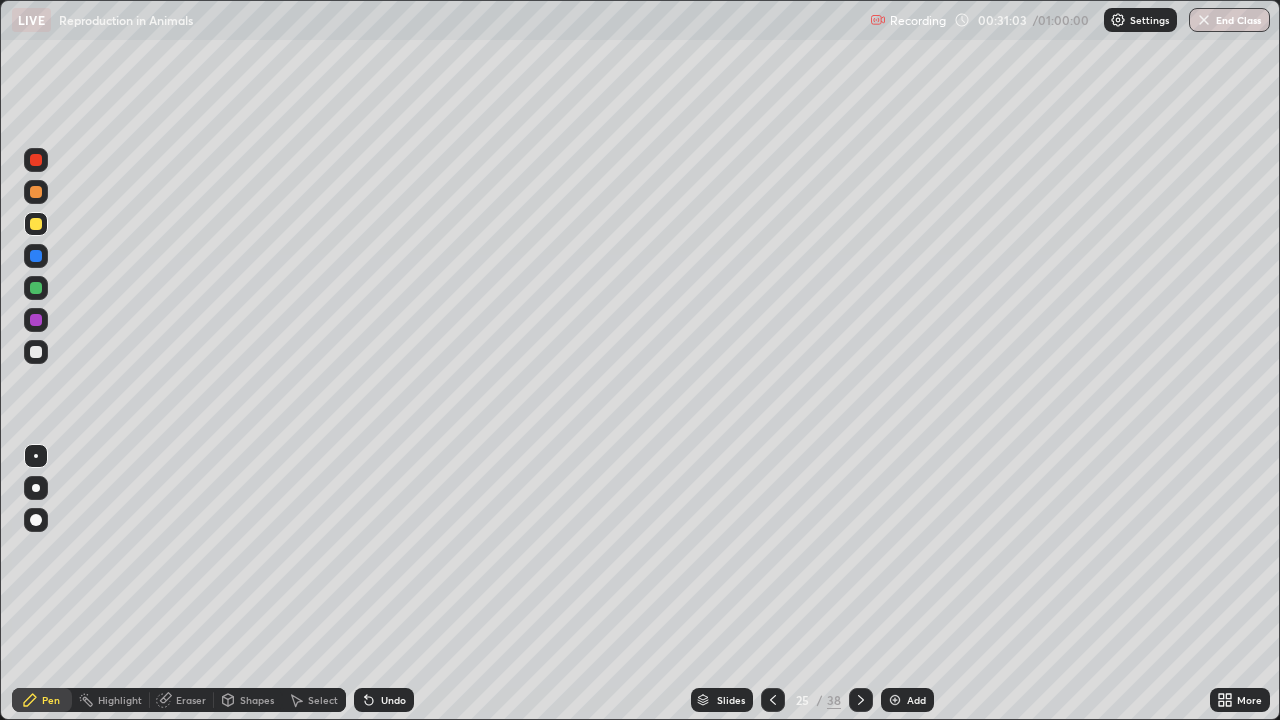 click at bounding box center (36, 352) 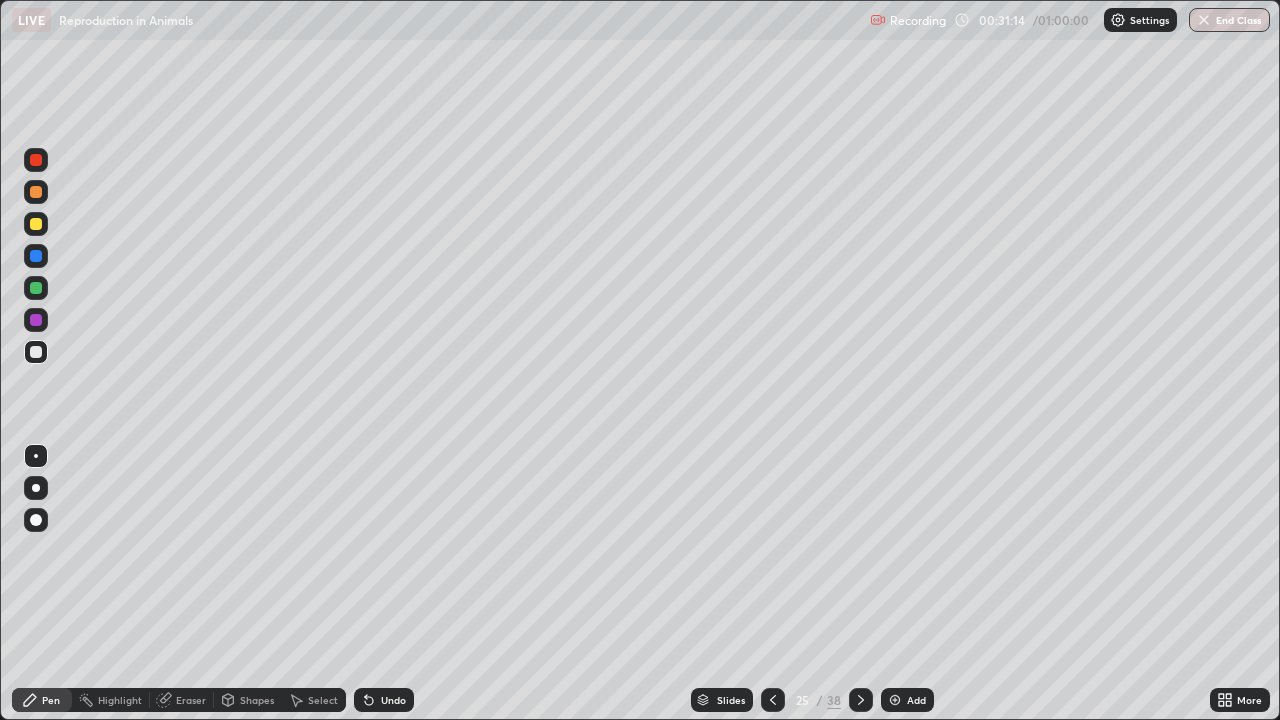 click at bounding box center (36, 224) 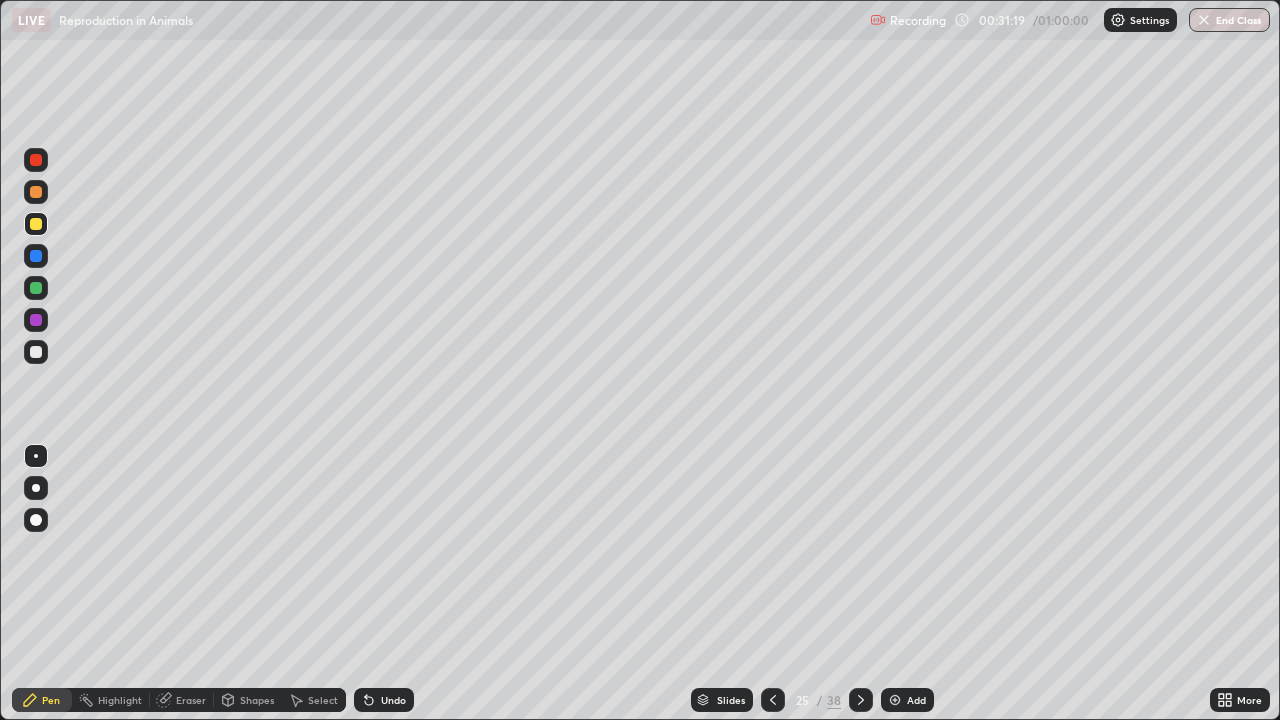 click at bounding box center [36, 352] 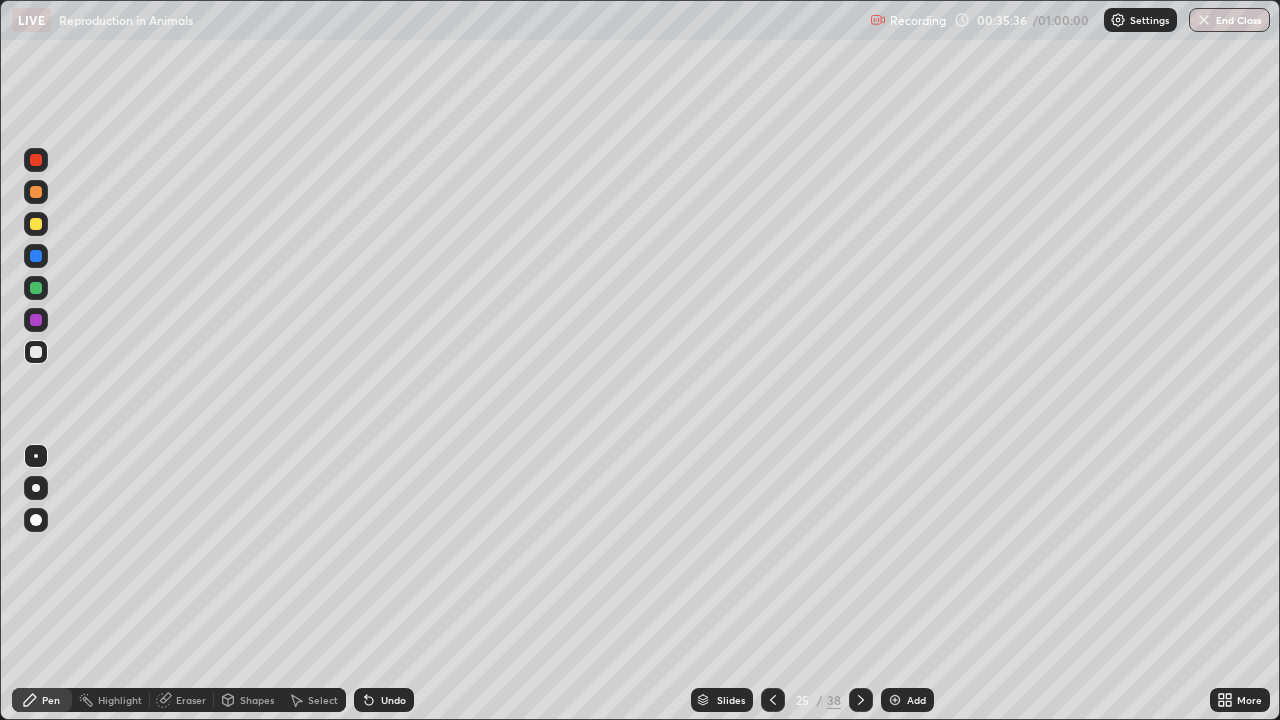 click 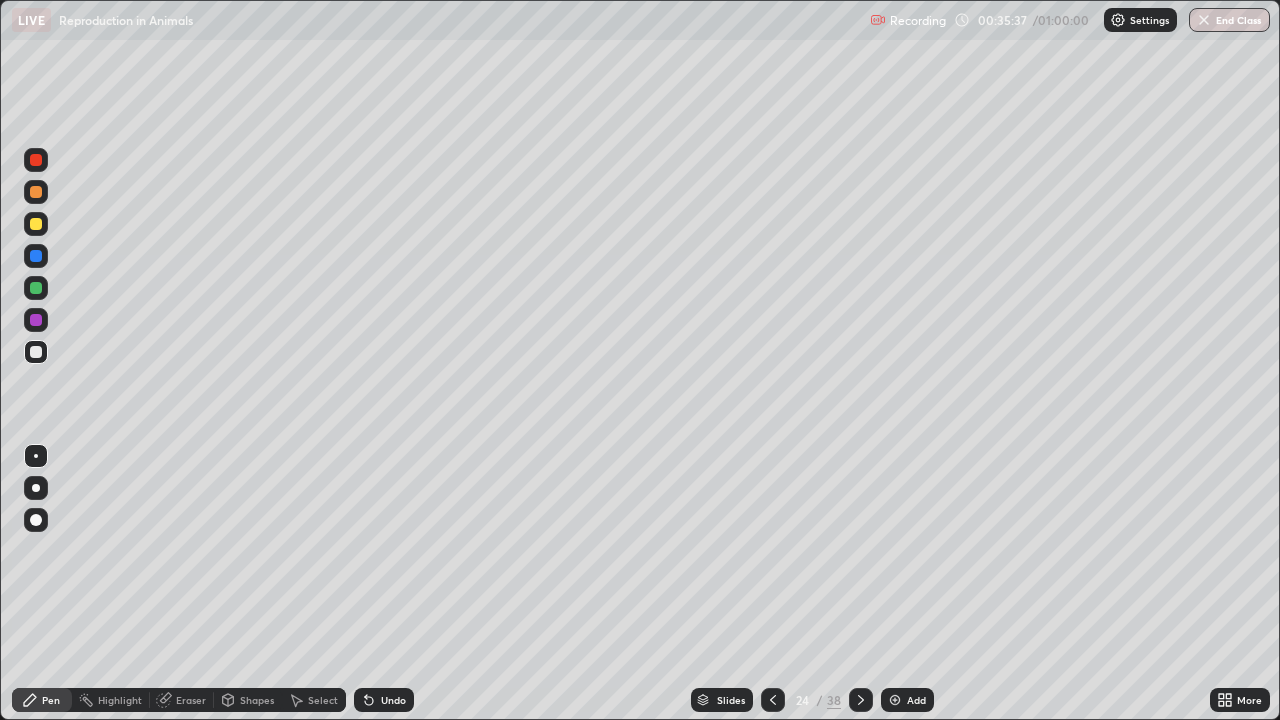 click 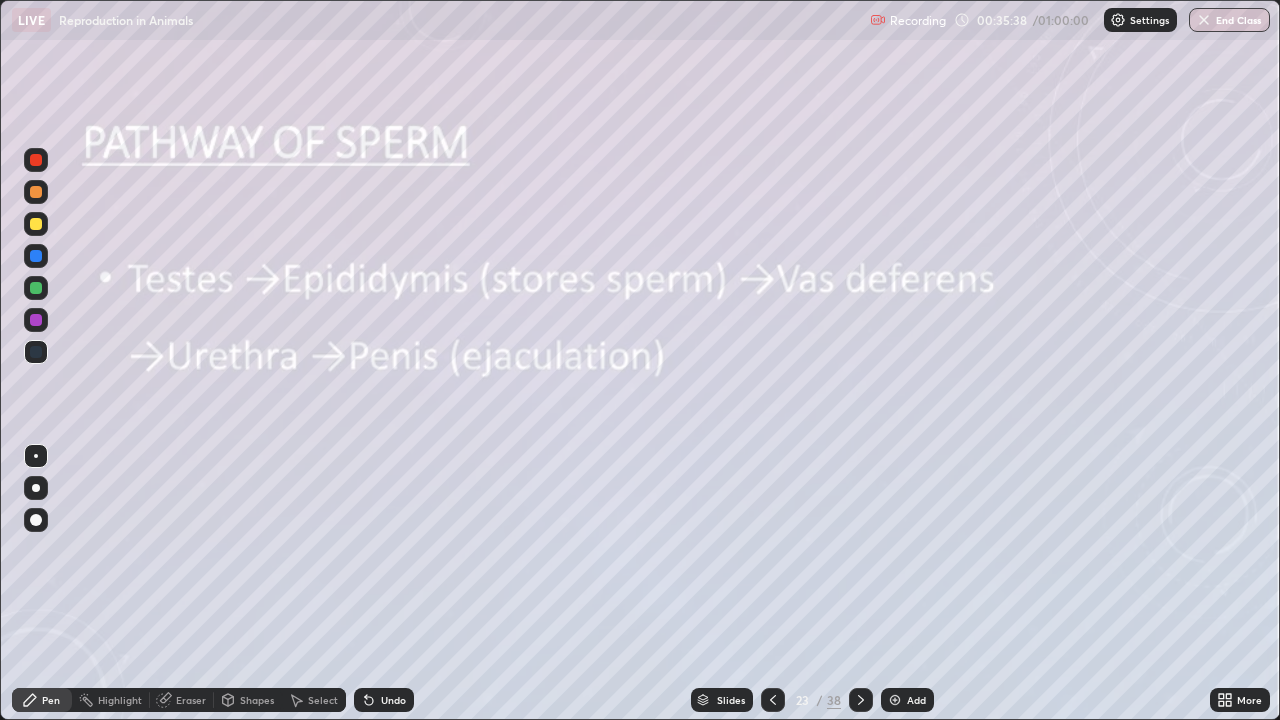 click 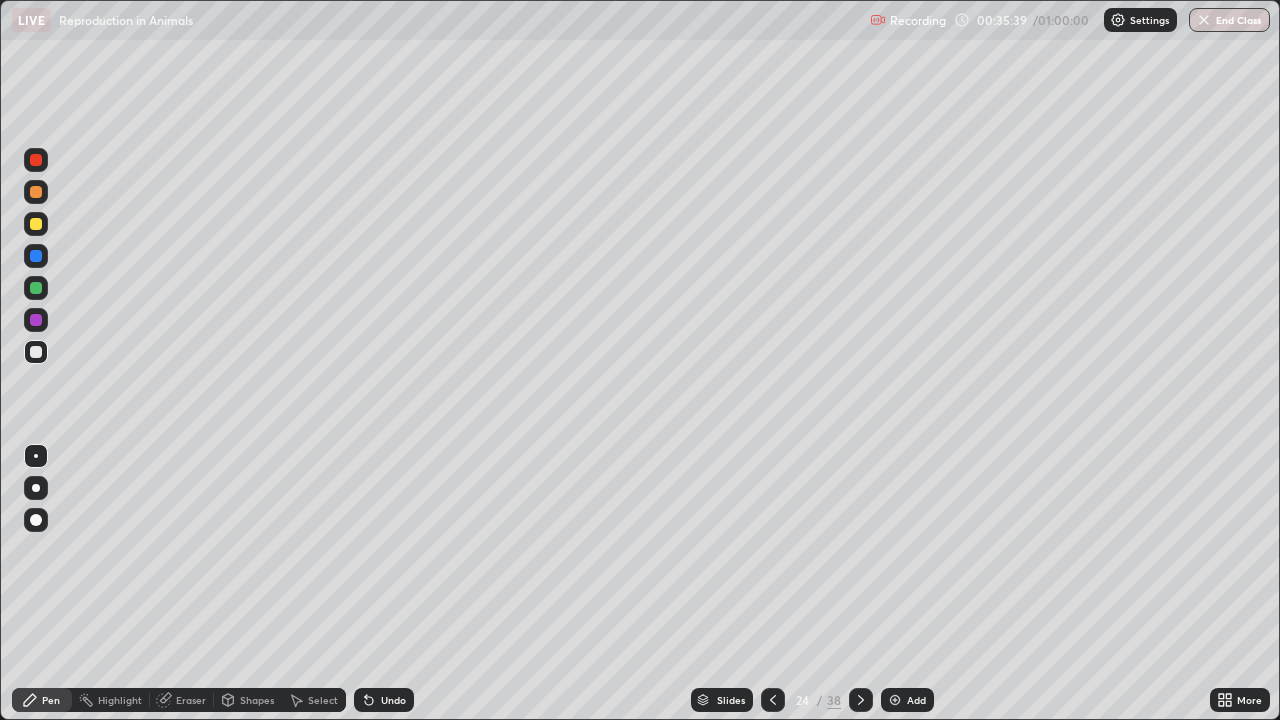 click 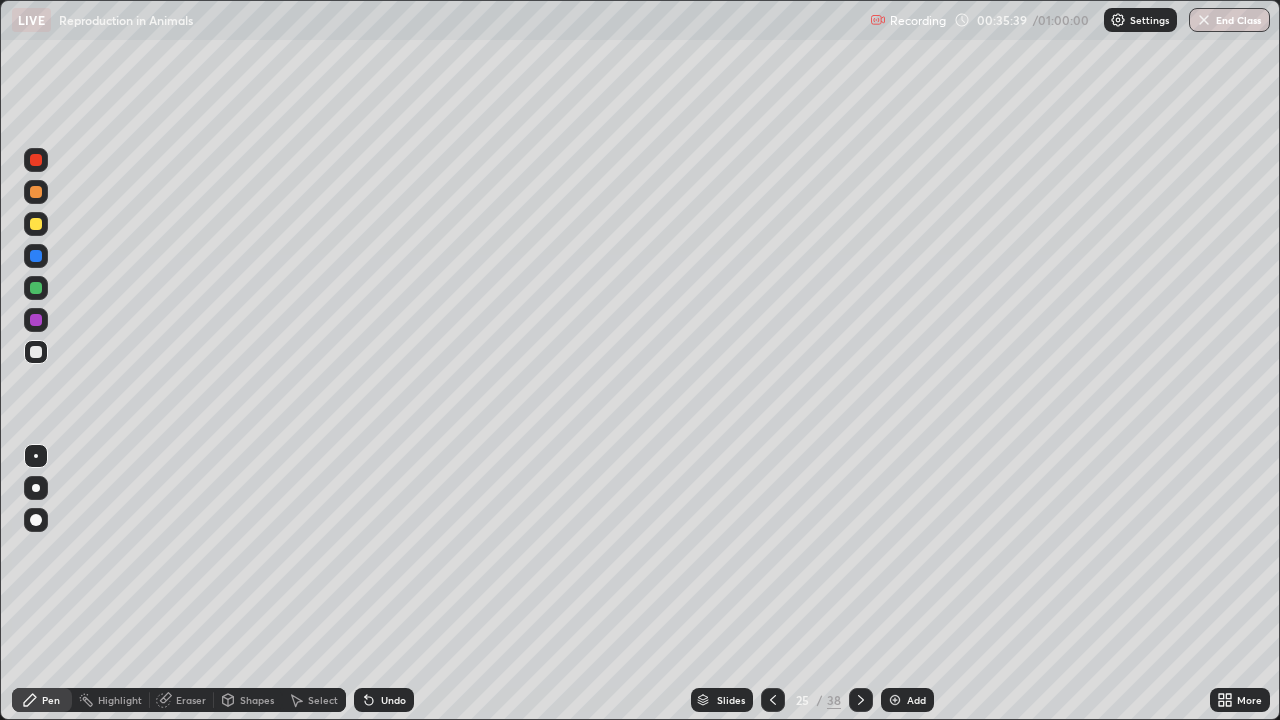 click 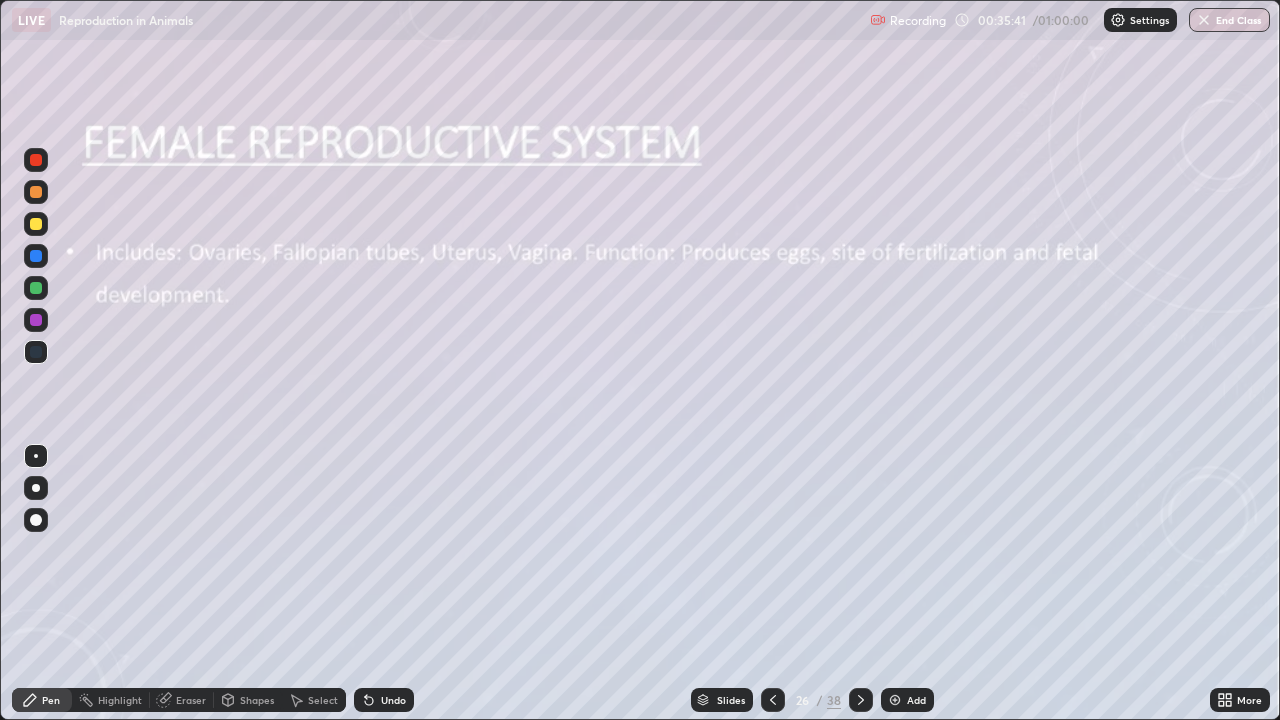 click 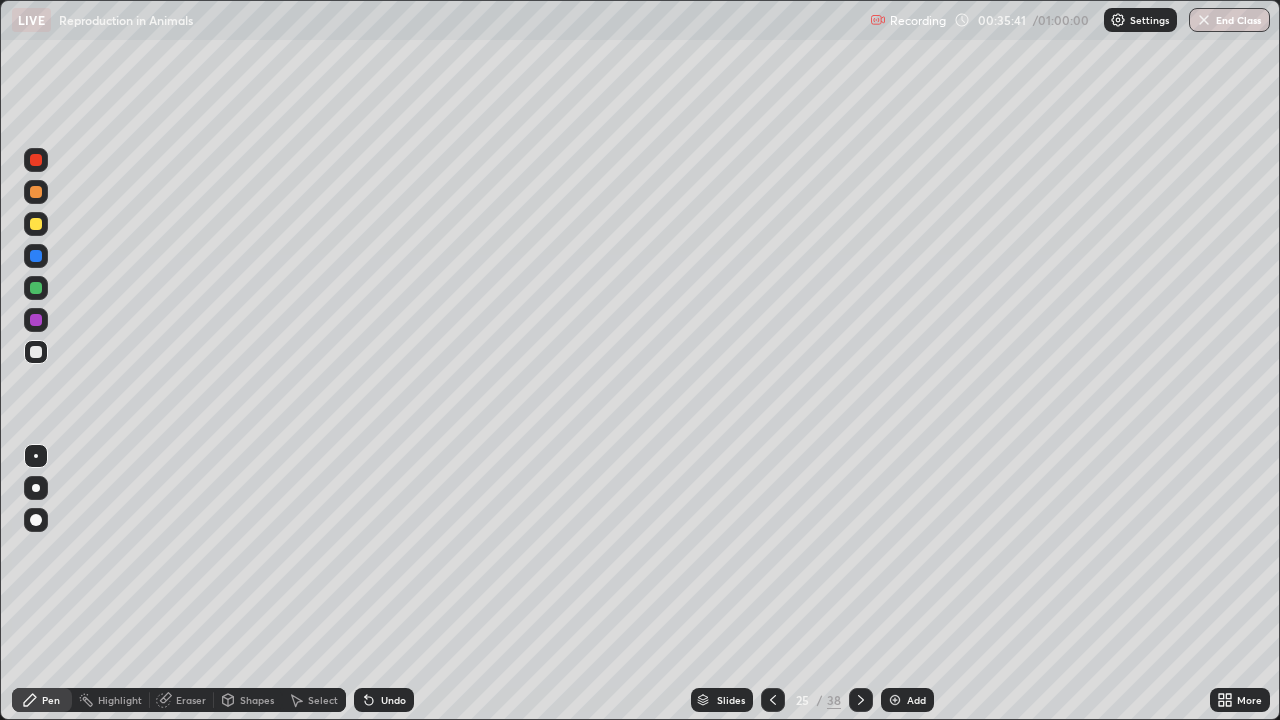 click 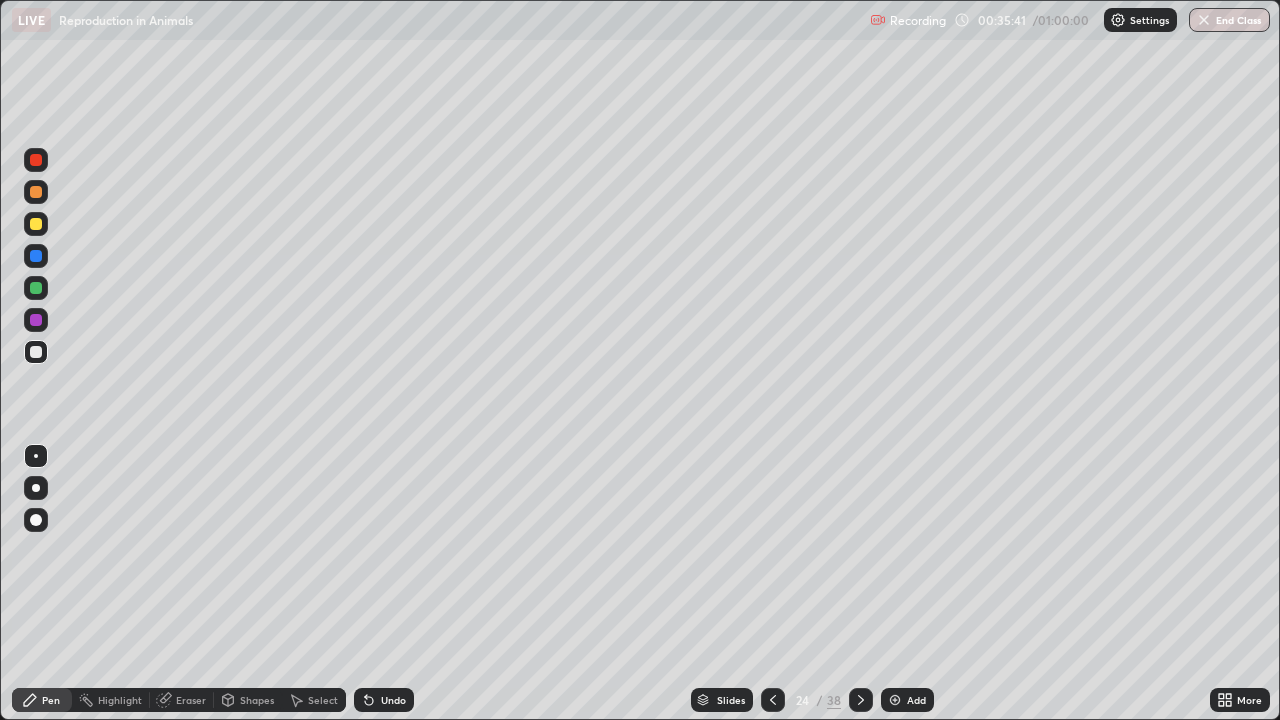 click 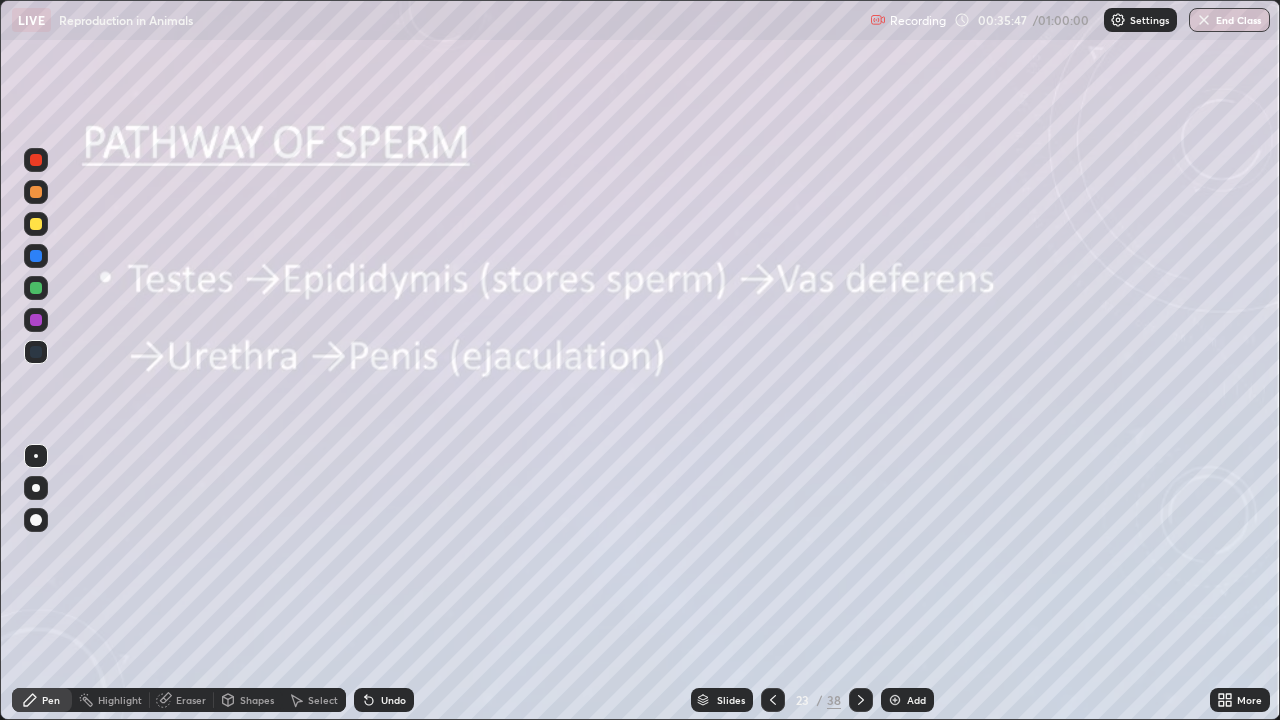 click 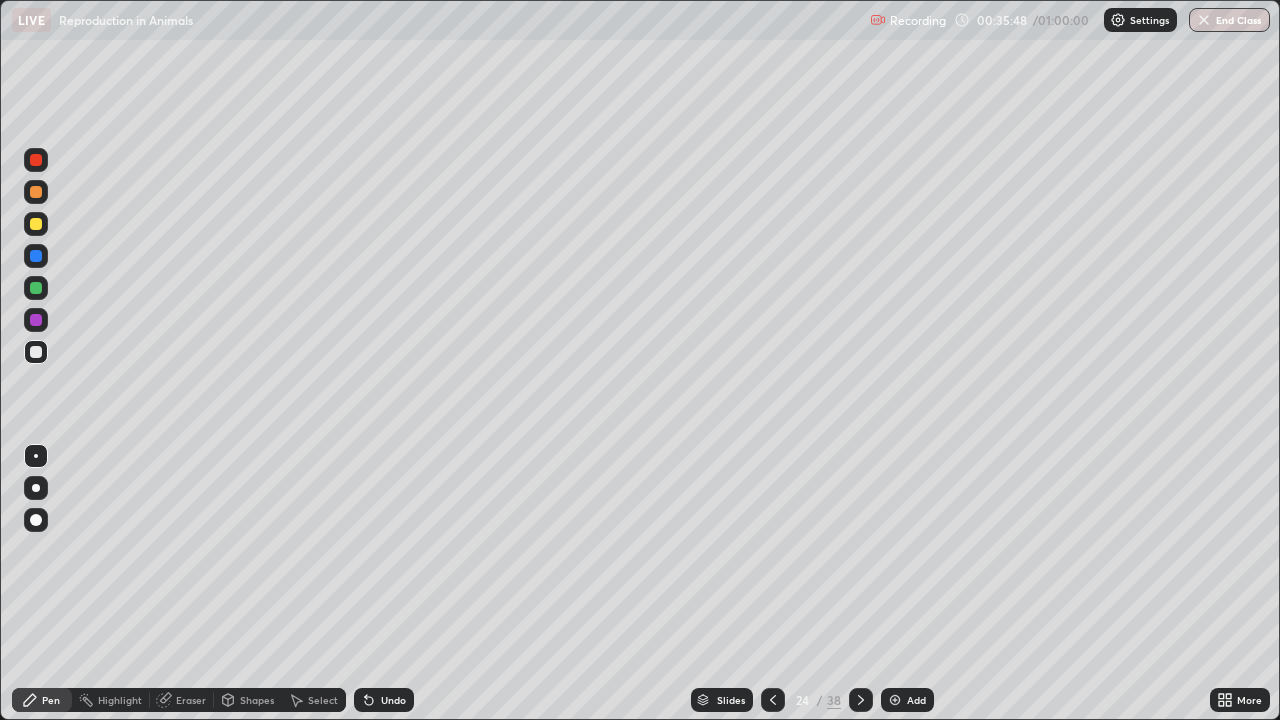 click at bounding box center (861, 700) 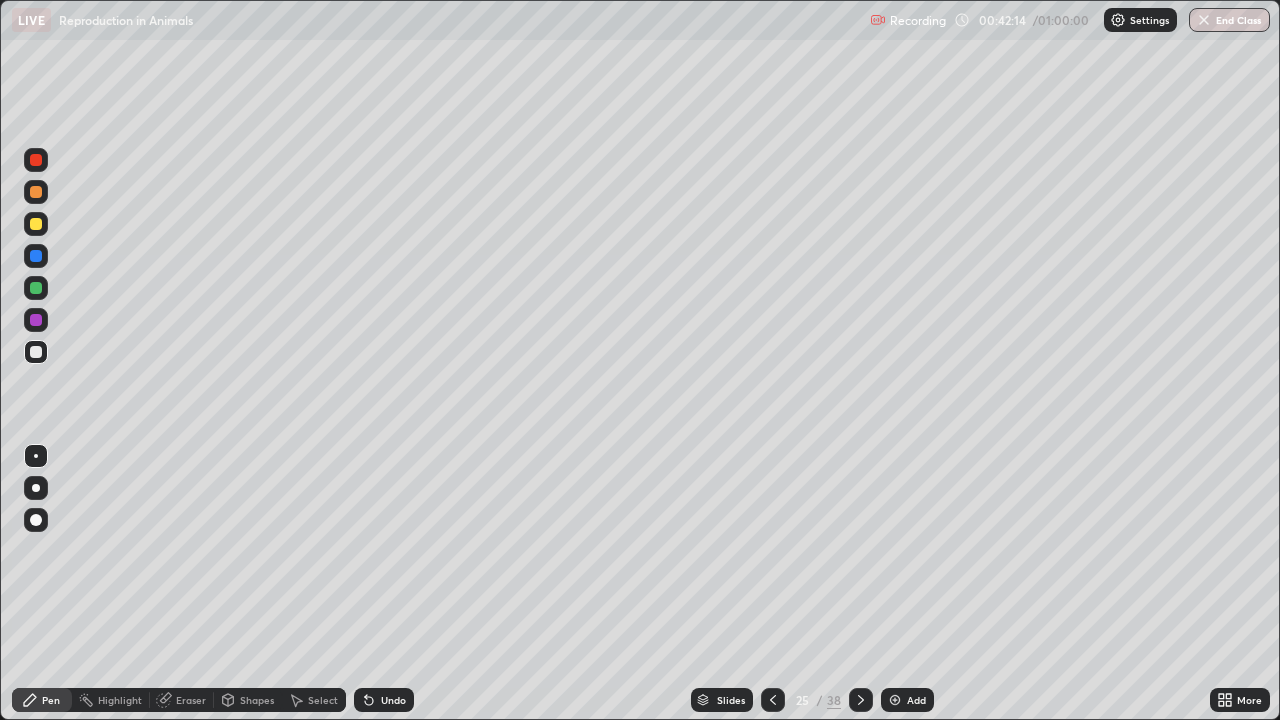 click on "Undo" at bounding box center [384, 700] 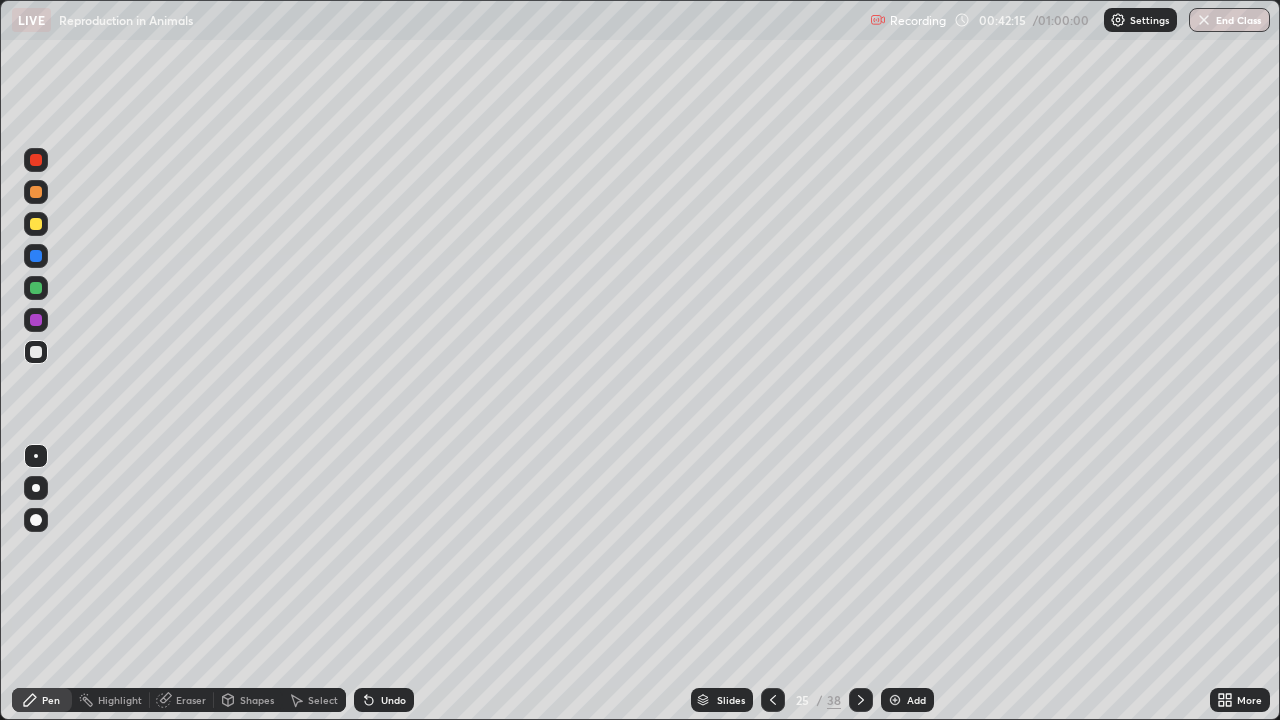 click on "Undo" at bounding box center [393, 700] 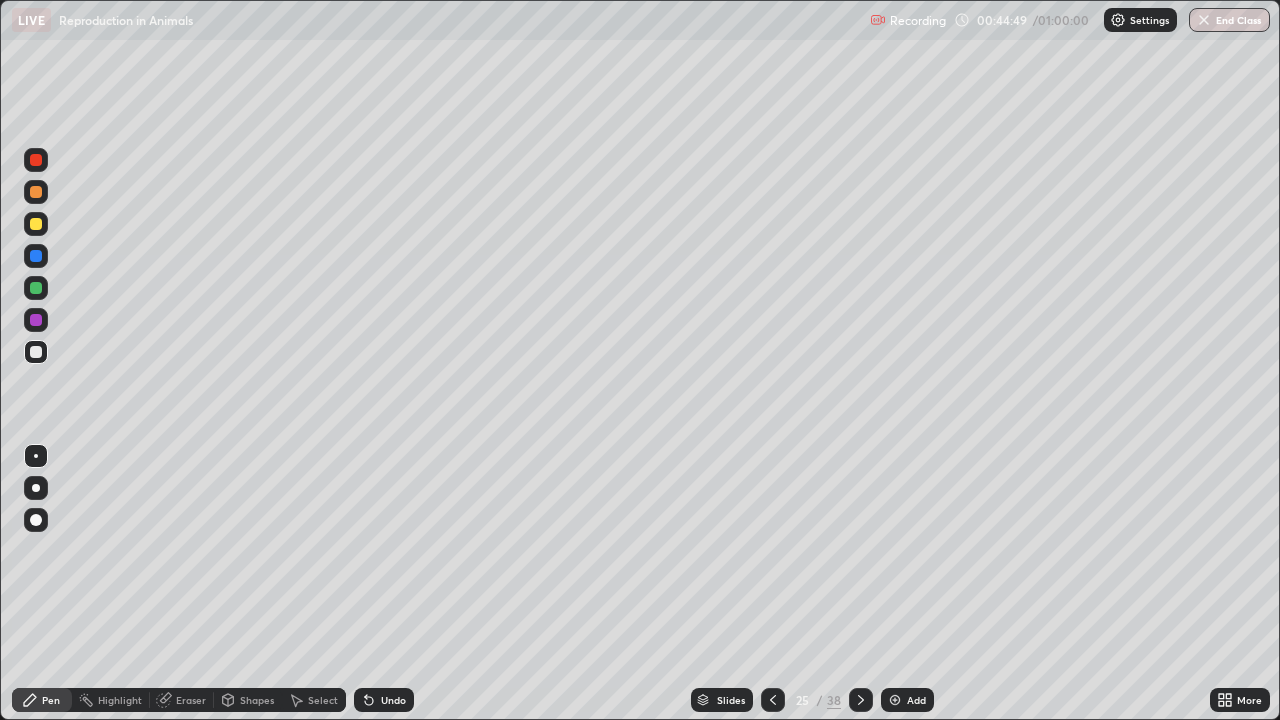 click at bounding box center [773, 700] 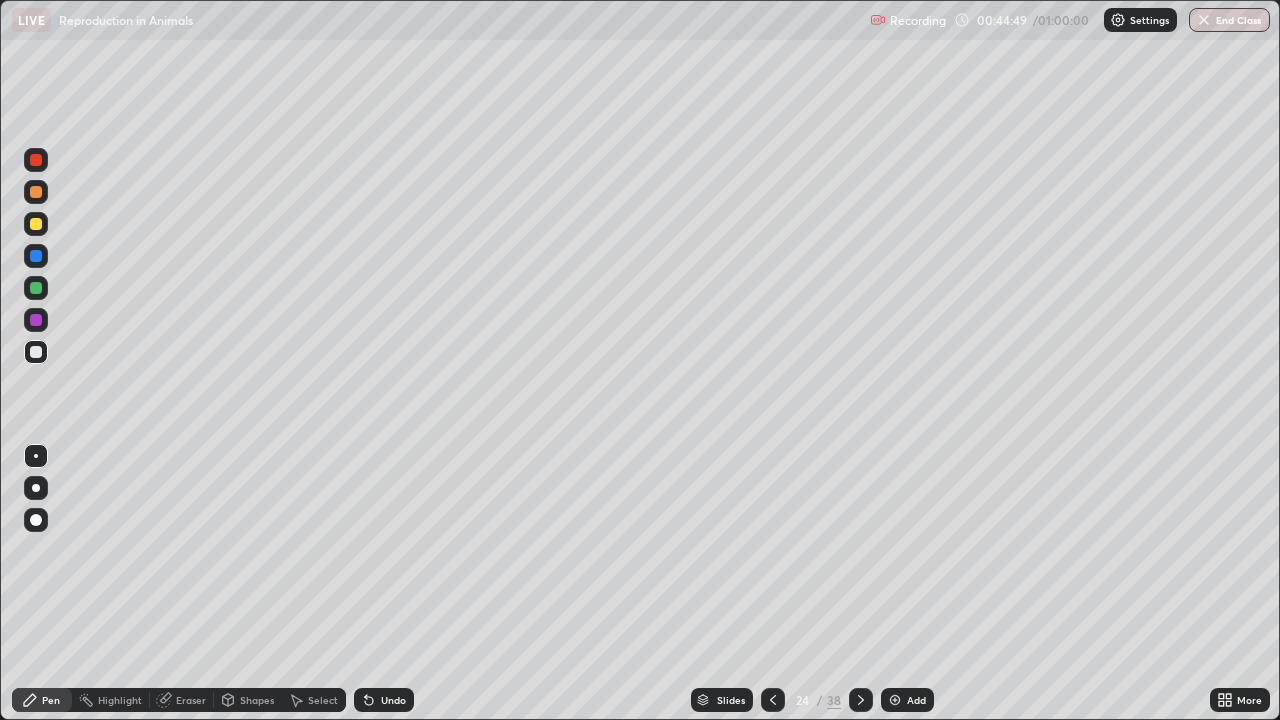 click 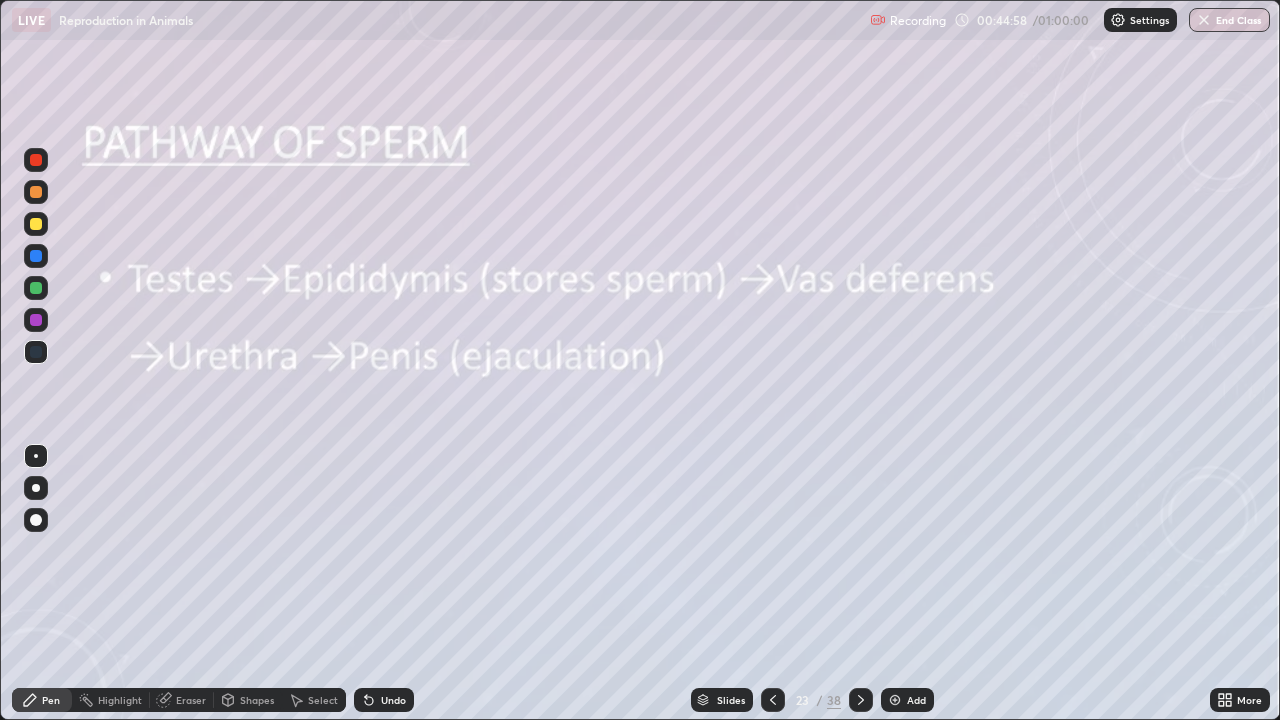 click at bounding box center (36, 224) 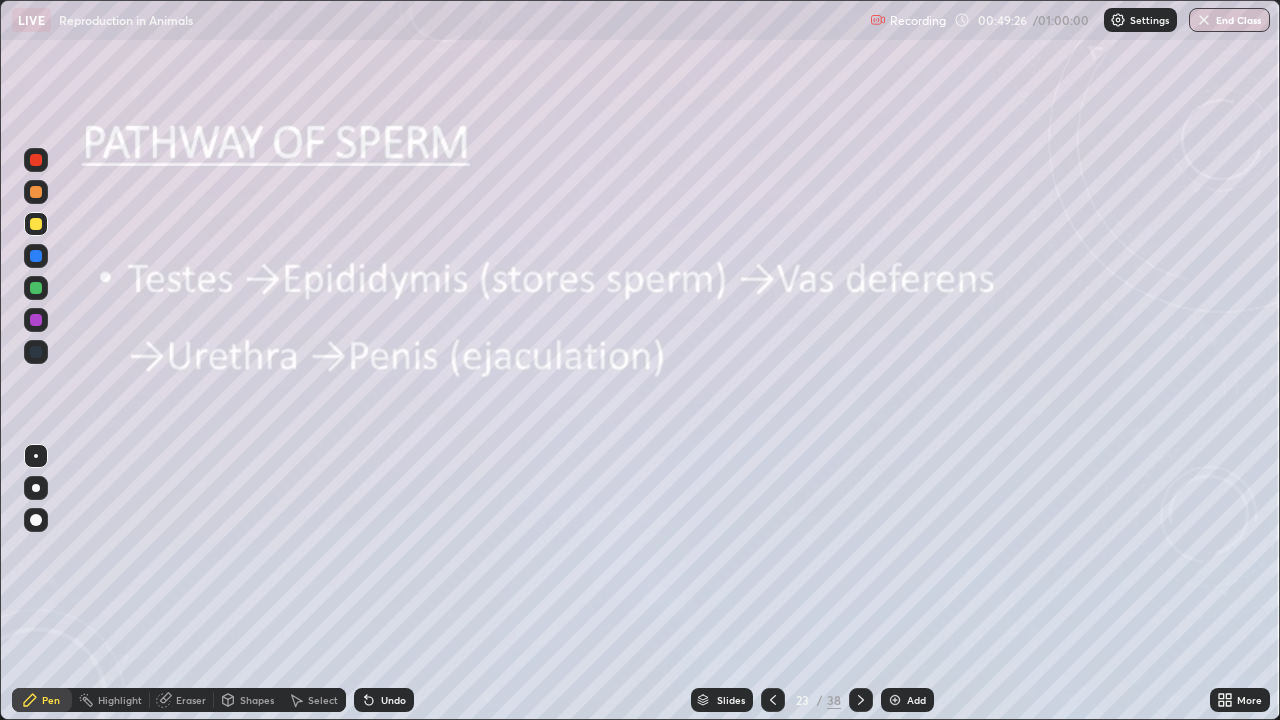 click at bounding box center [861, 700] 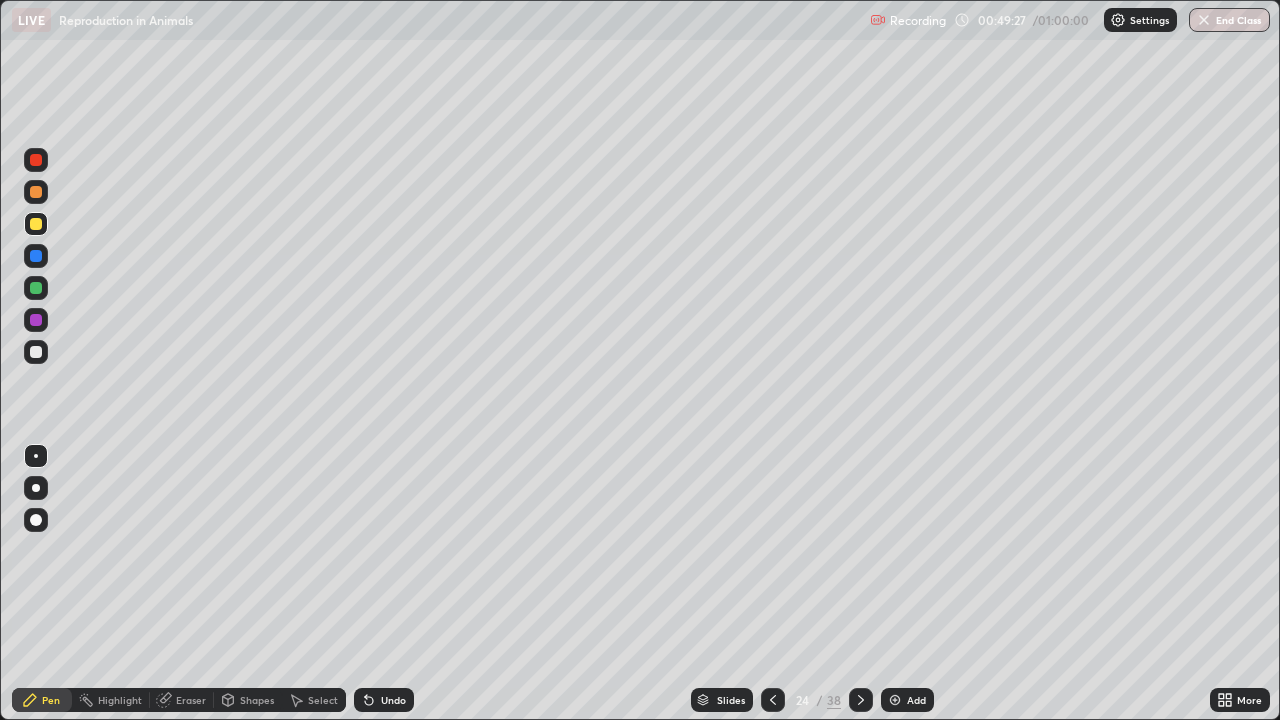 click 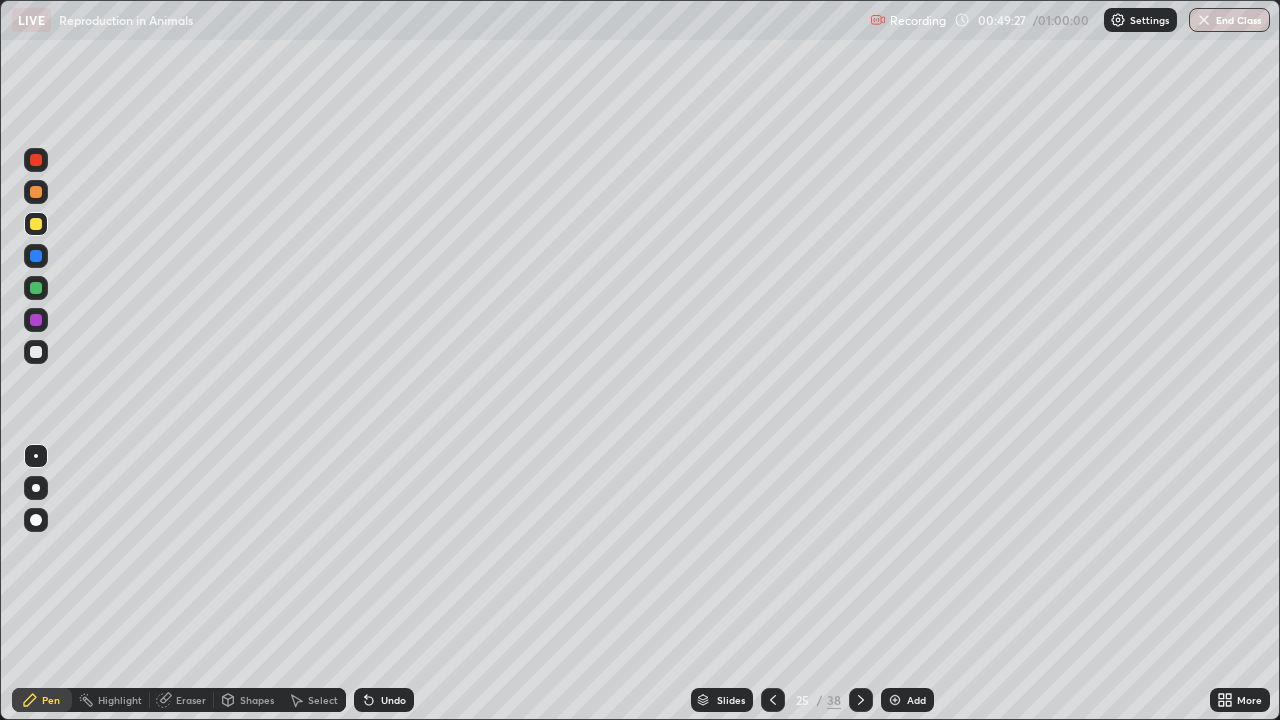 click 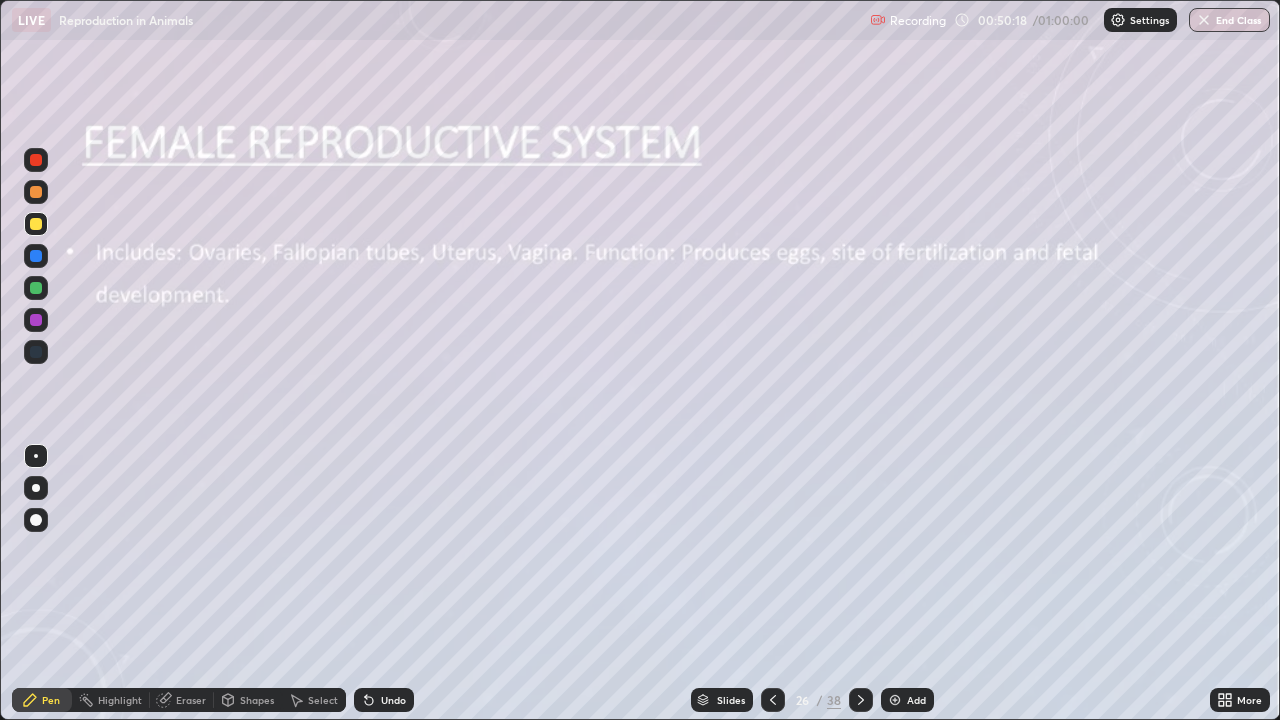 click at bounding box center [773, 700] 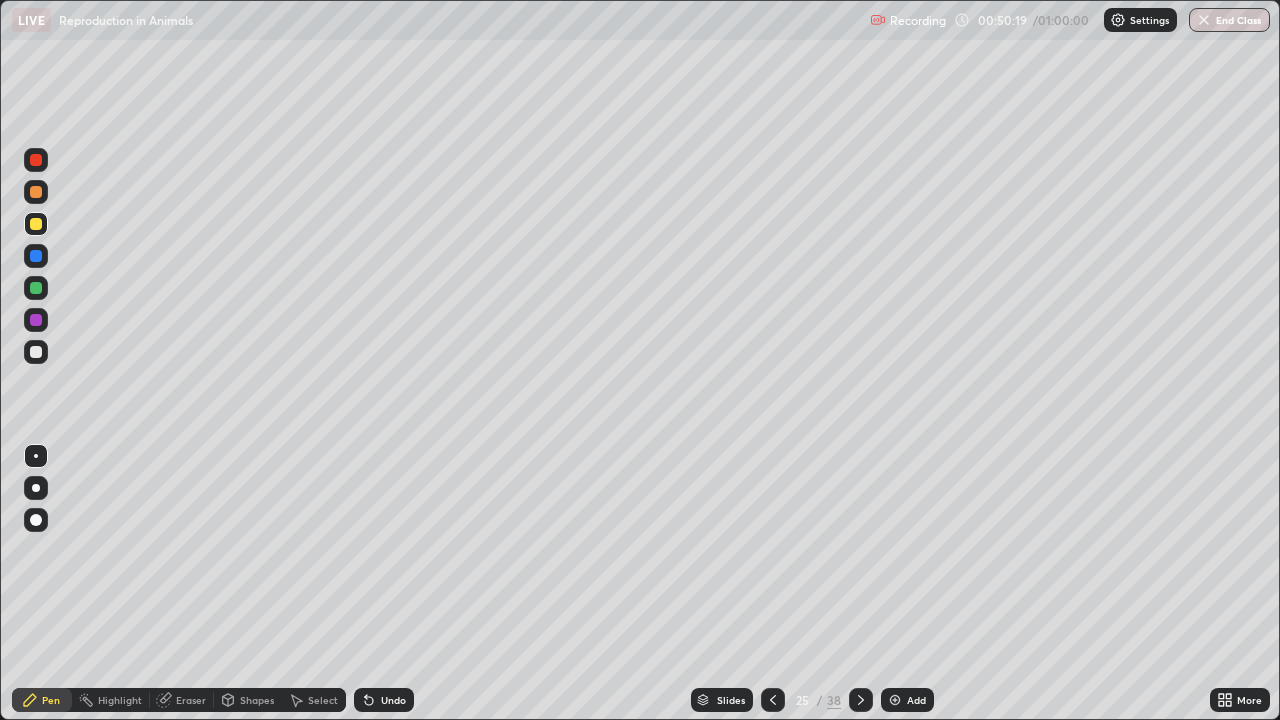 click at bounding box center (773, 700) 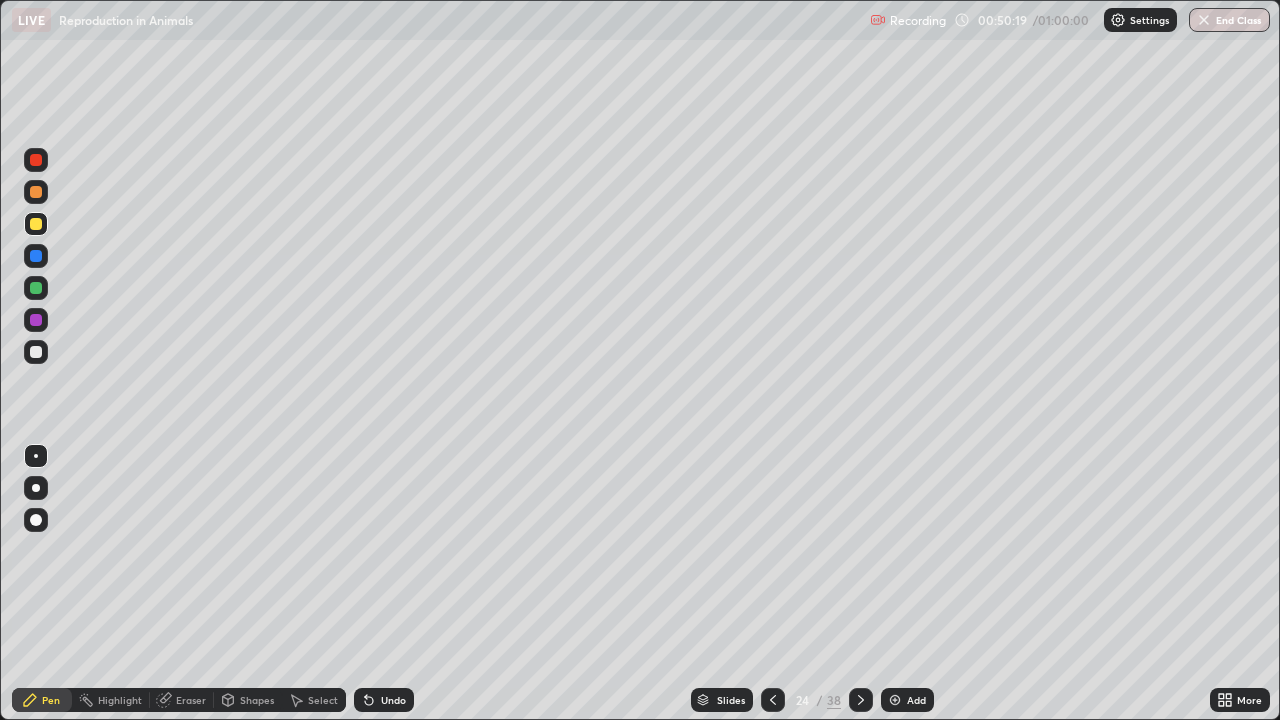click 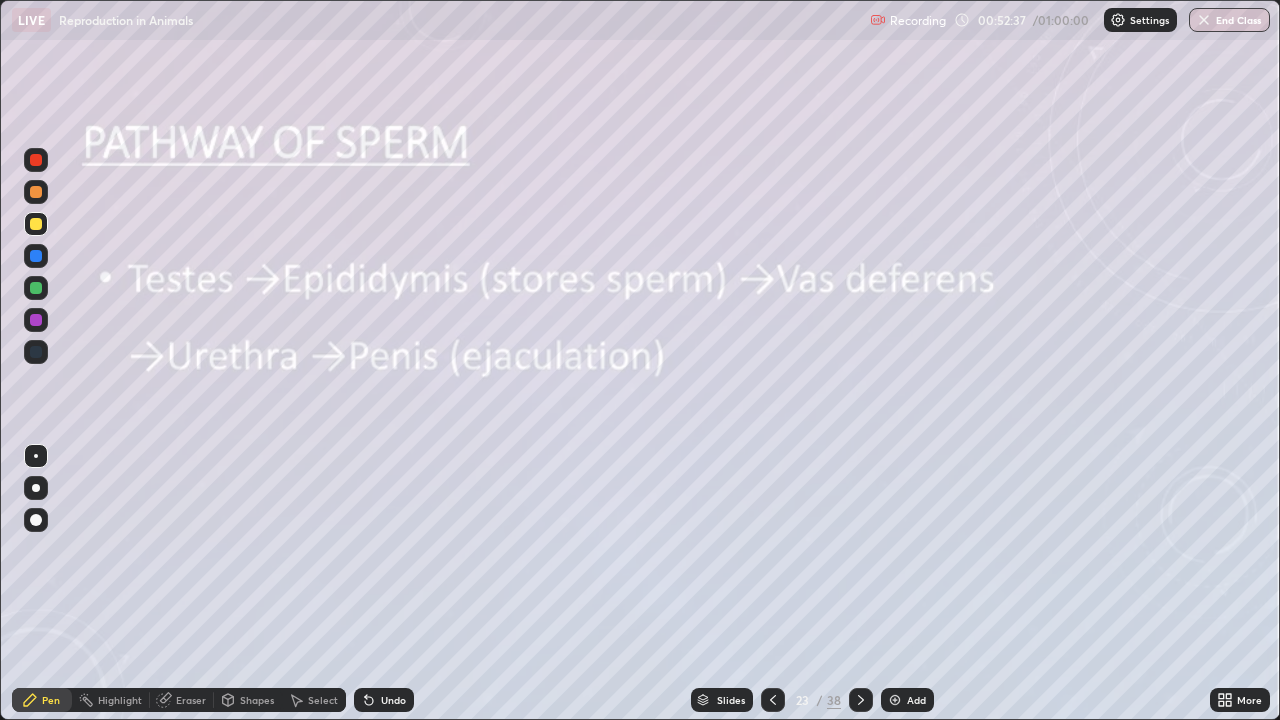 click 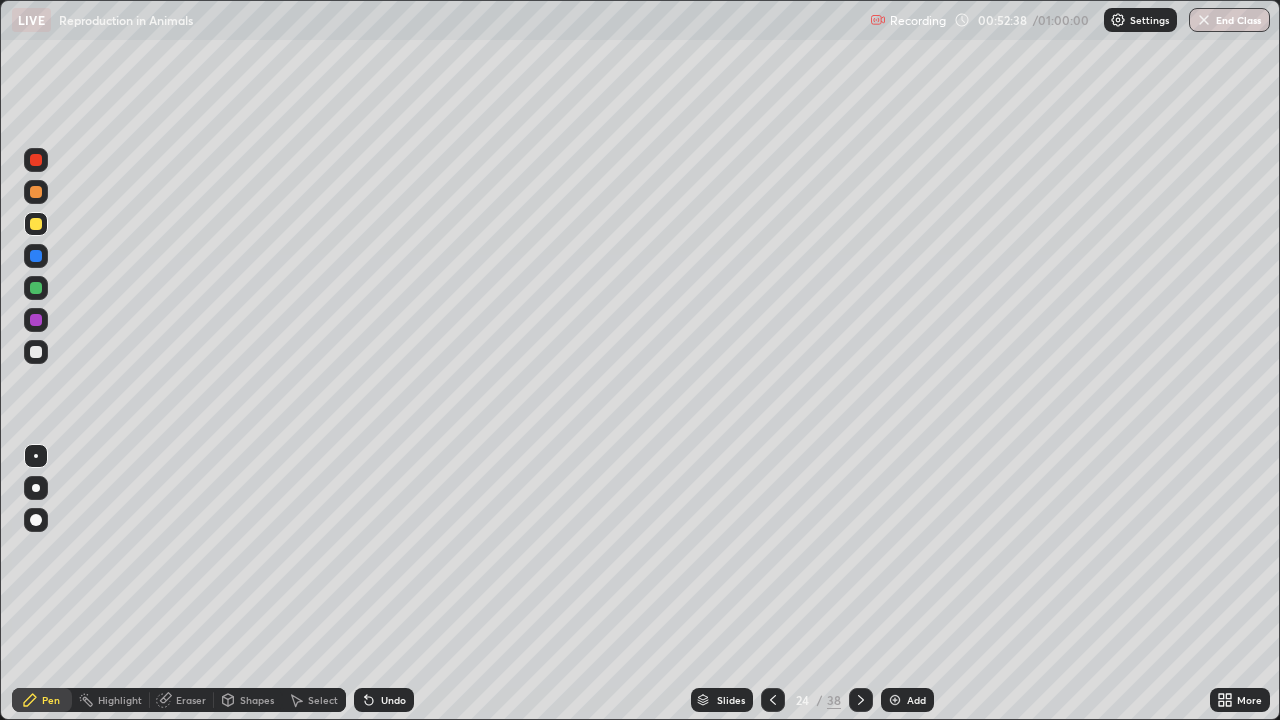 click 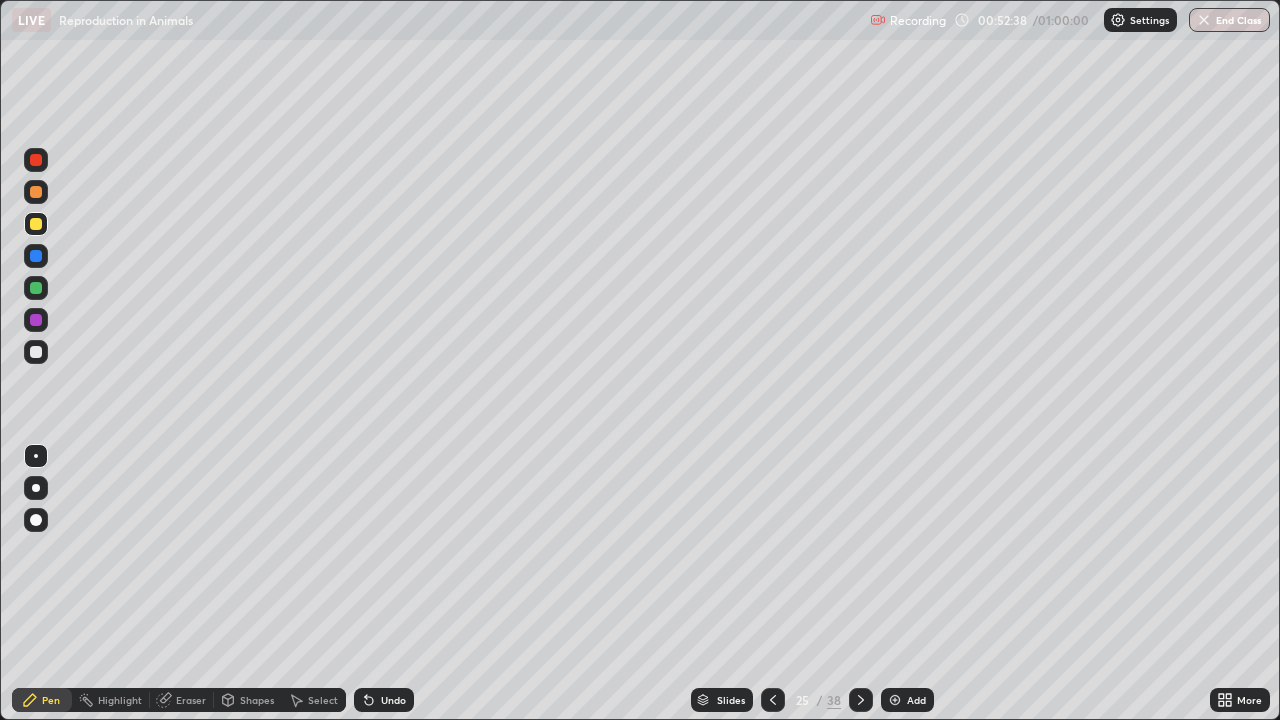 click 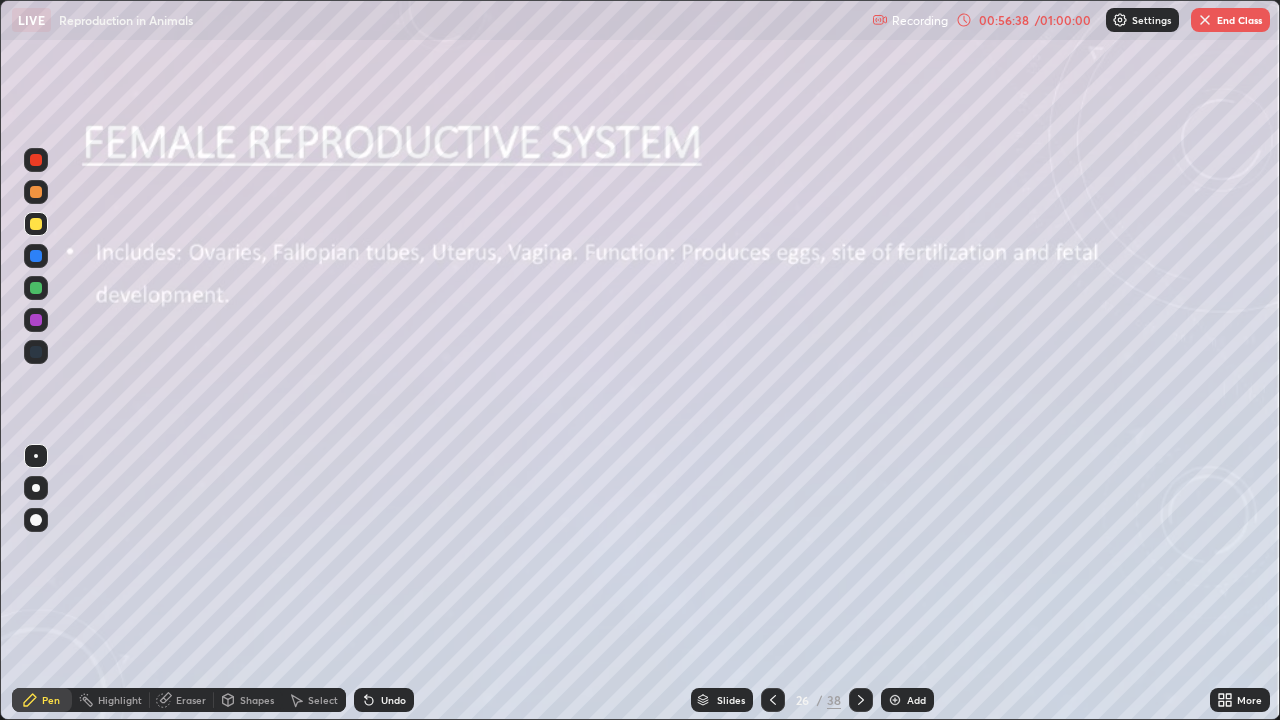 click 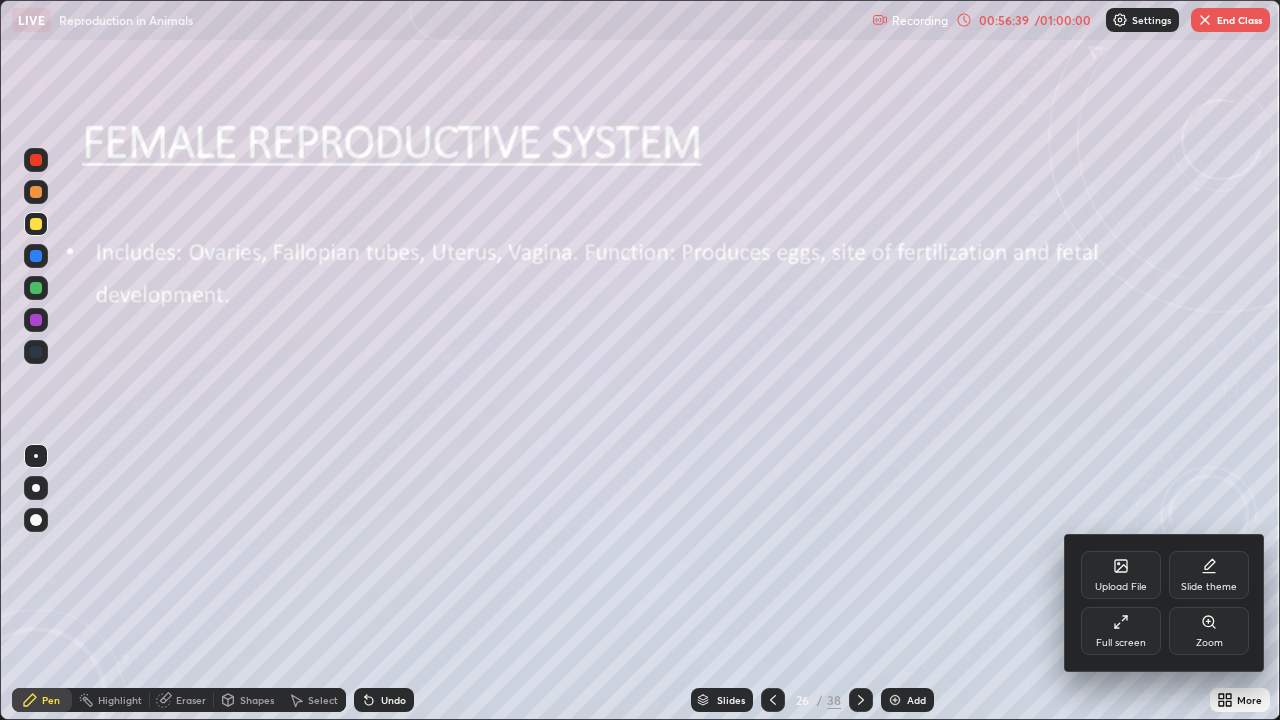 click on "Full screen" at bounding box center [1121, 643] 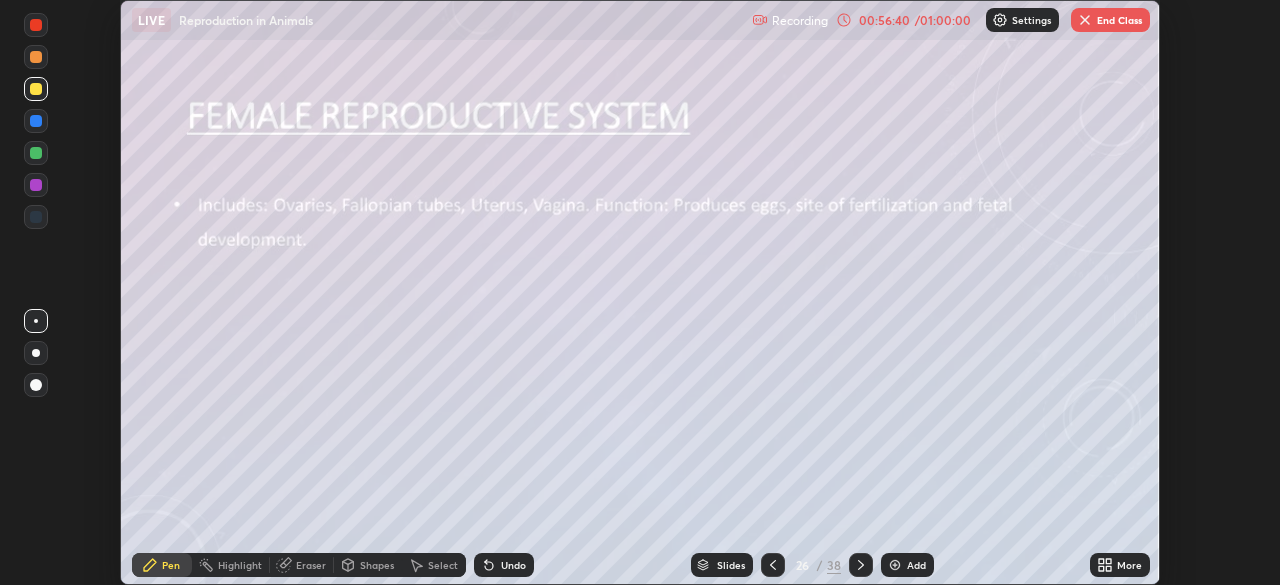 scroll, scrollTop: 585, scrollLeft: 1280, axis: both 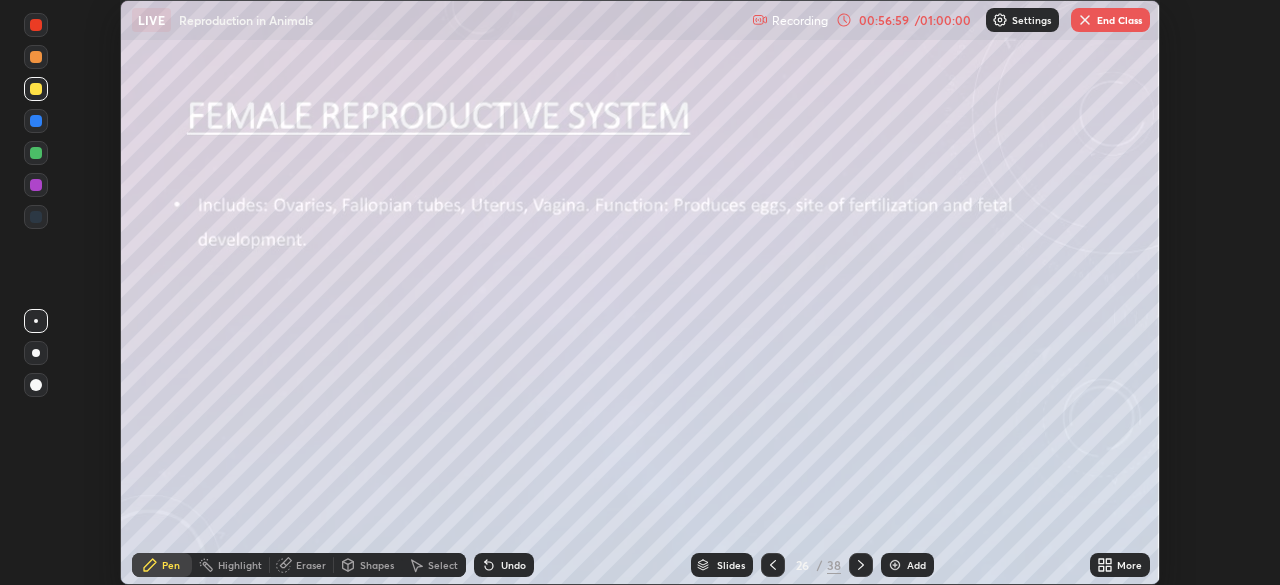 click on "End Class" at bounding box center (1110, 20) 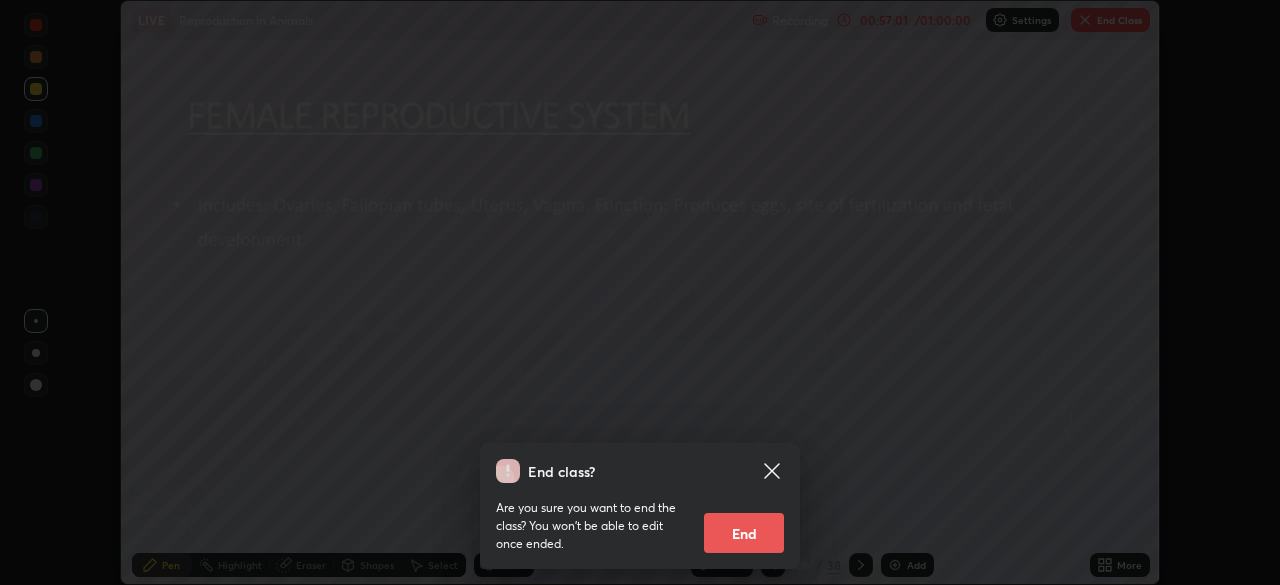 click on "End" at bounding box center (744, 533) 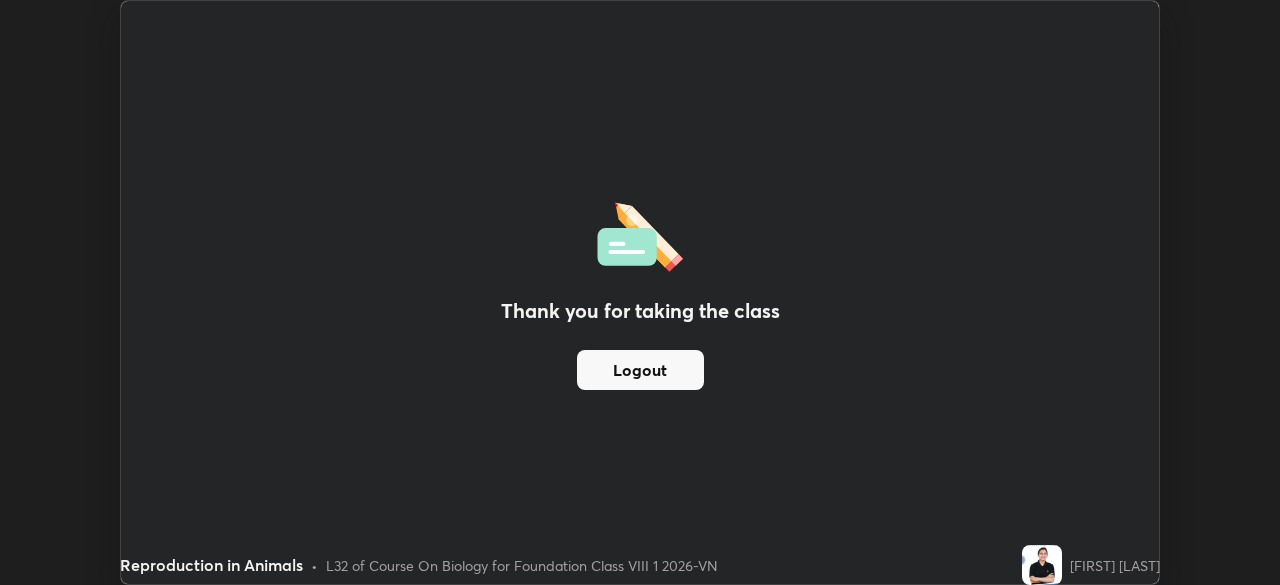 click on "Logout" at bounding box center [640, 370] 